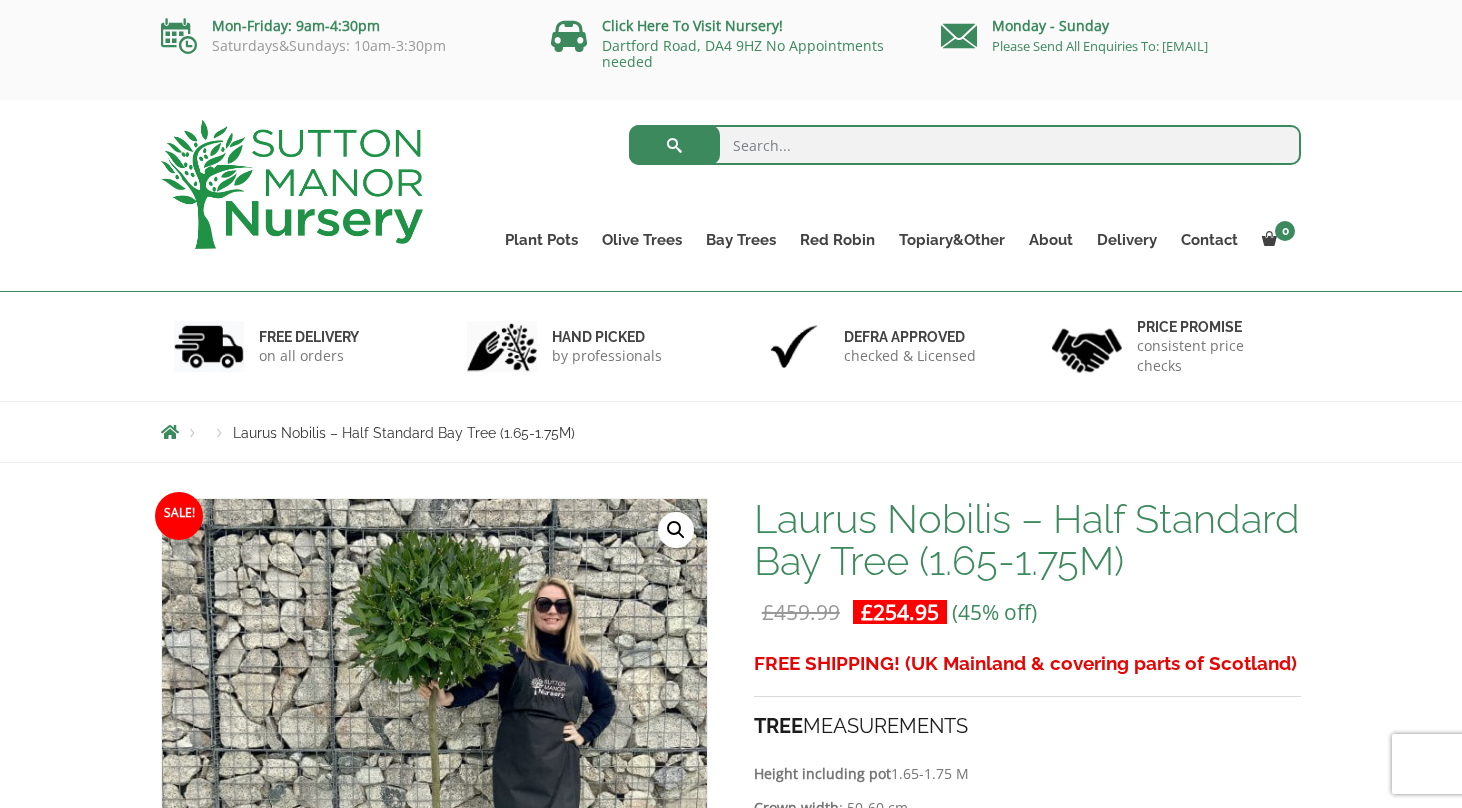 scroll, scrollTop: 0, scrollLeft: 0, axis: both 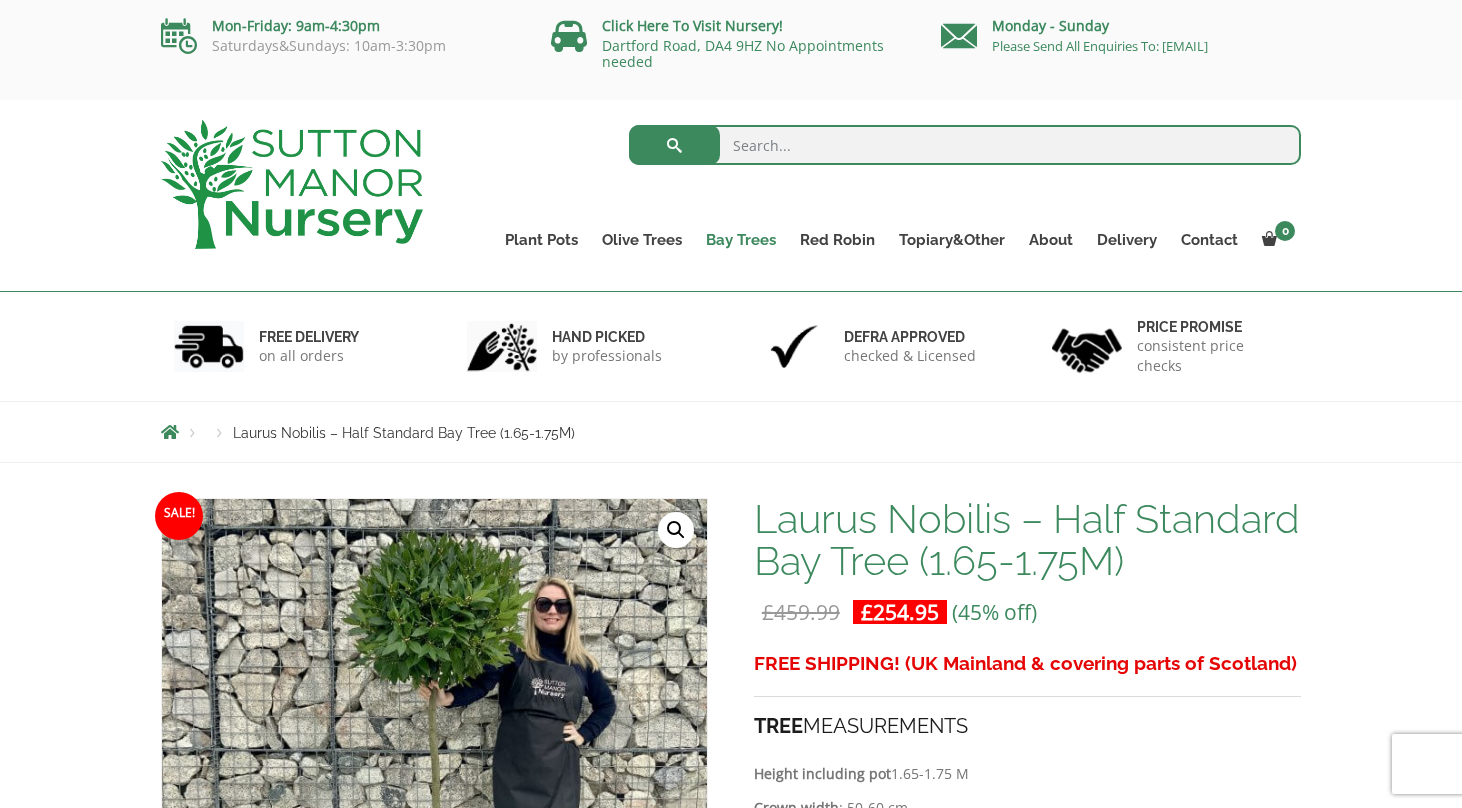 click on "Bay Trees" at bounding box center [741, 240] 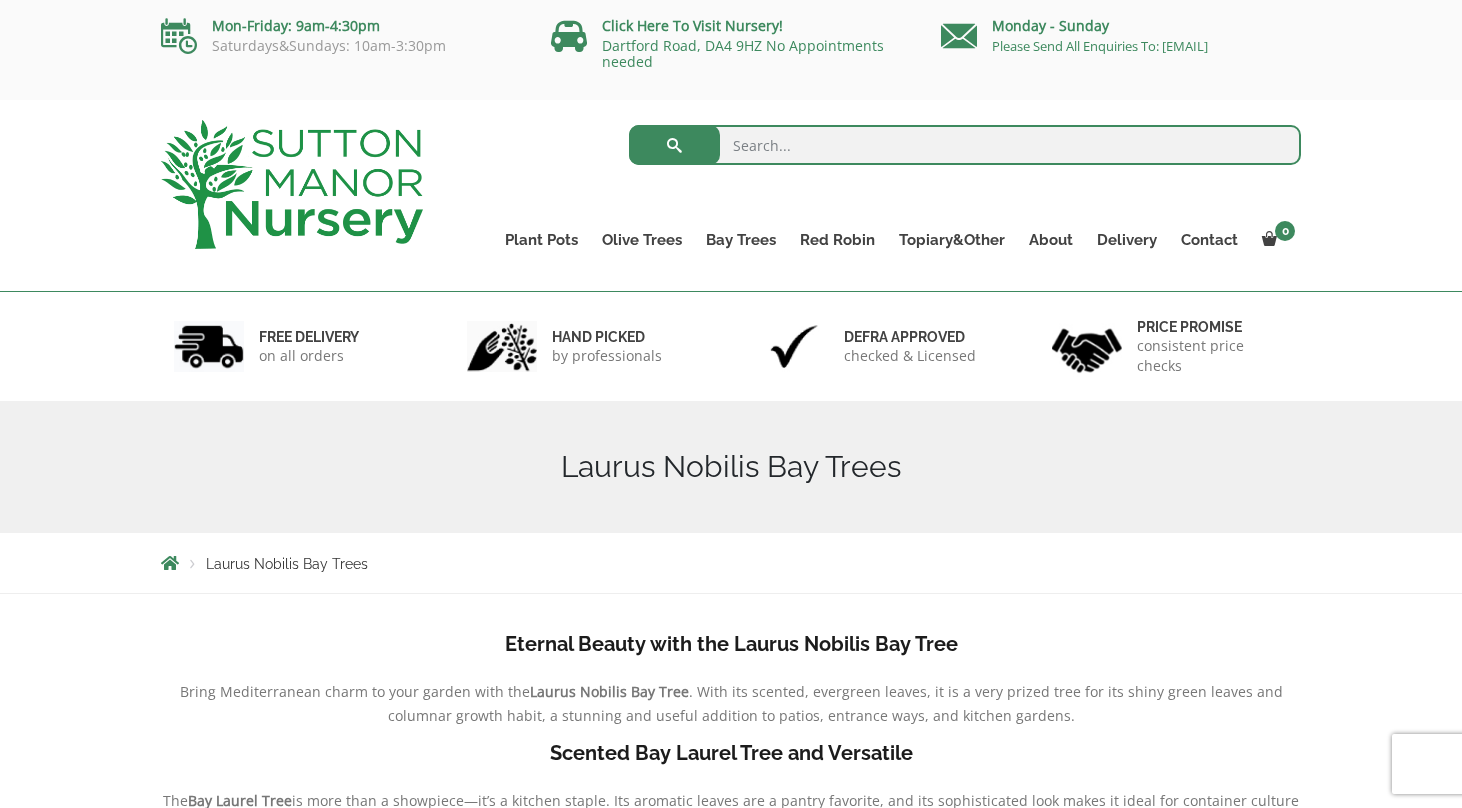 scroll, scrollTop: 0, scrollLeft: 0, axis: both 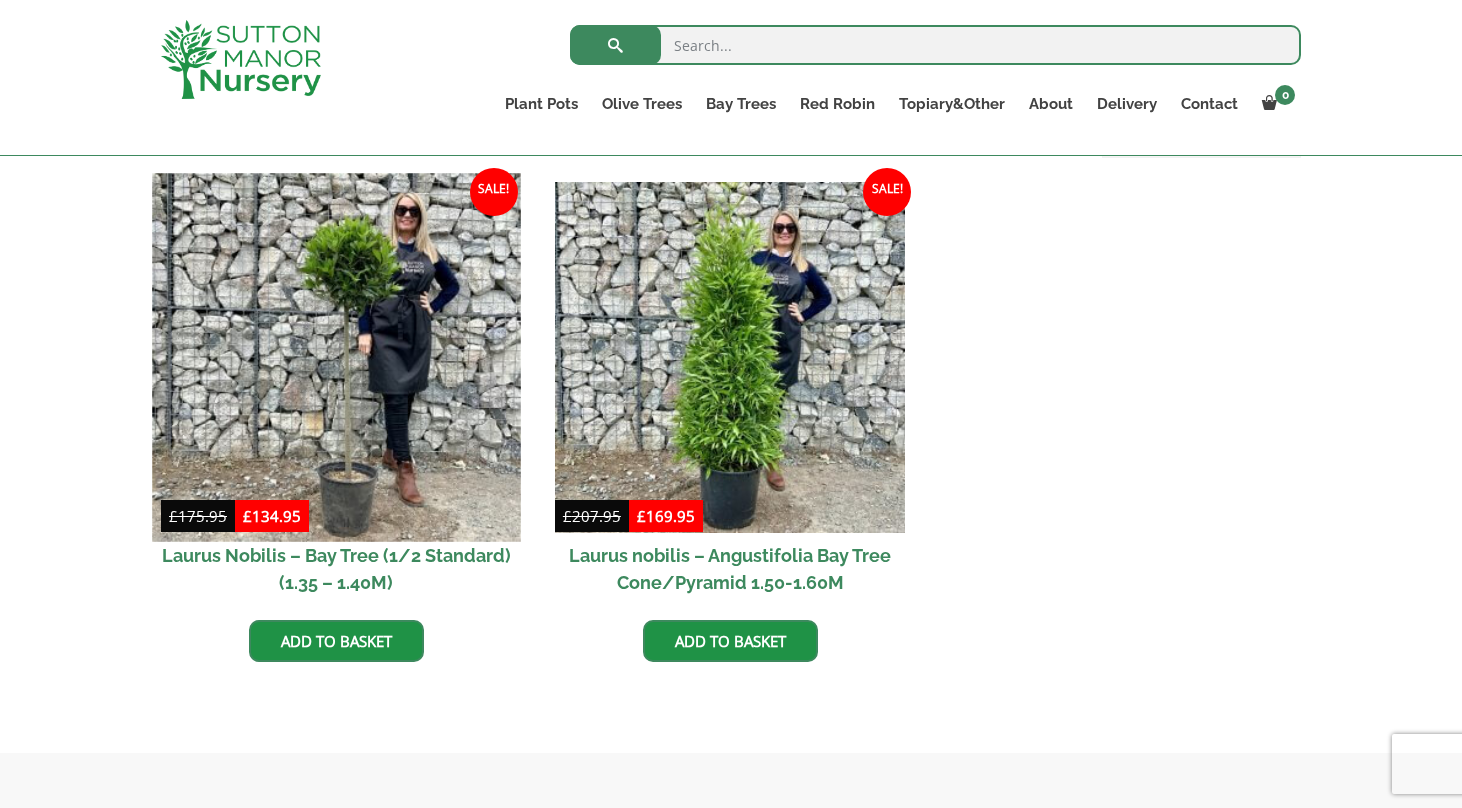 click at bounding box center [336, 357] 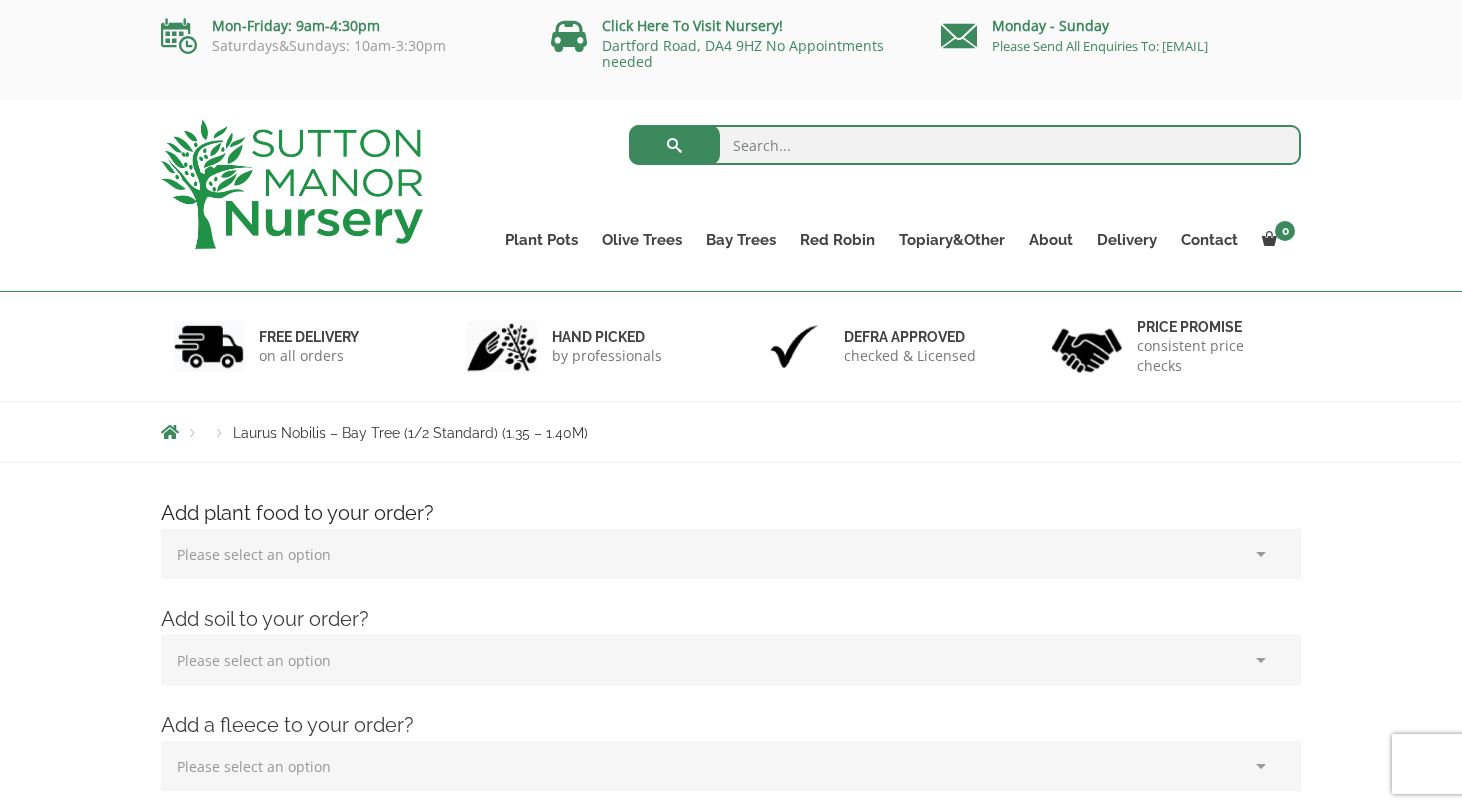 scroll, scrollTop: 0, scrollLeft: 0, axis: both 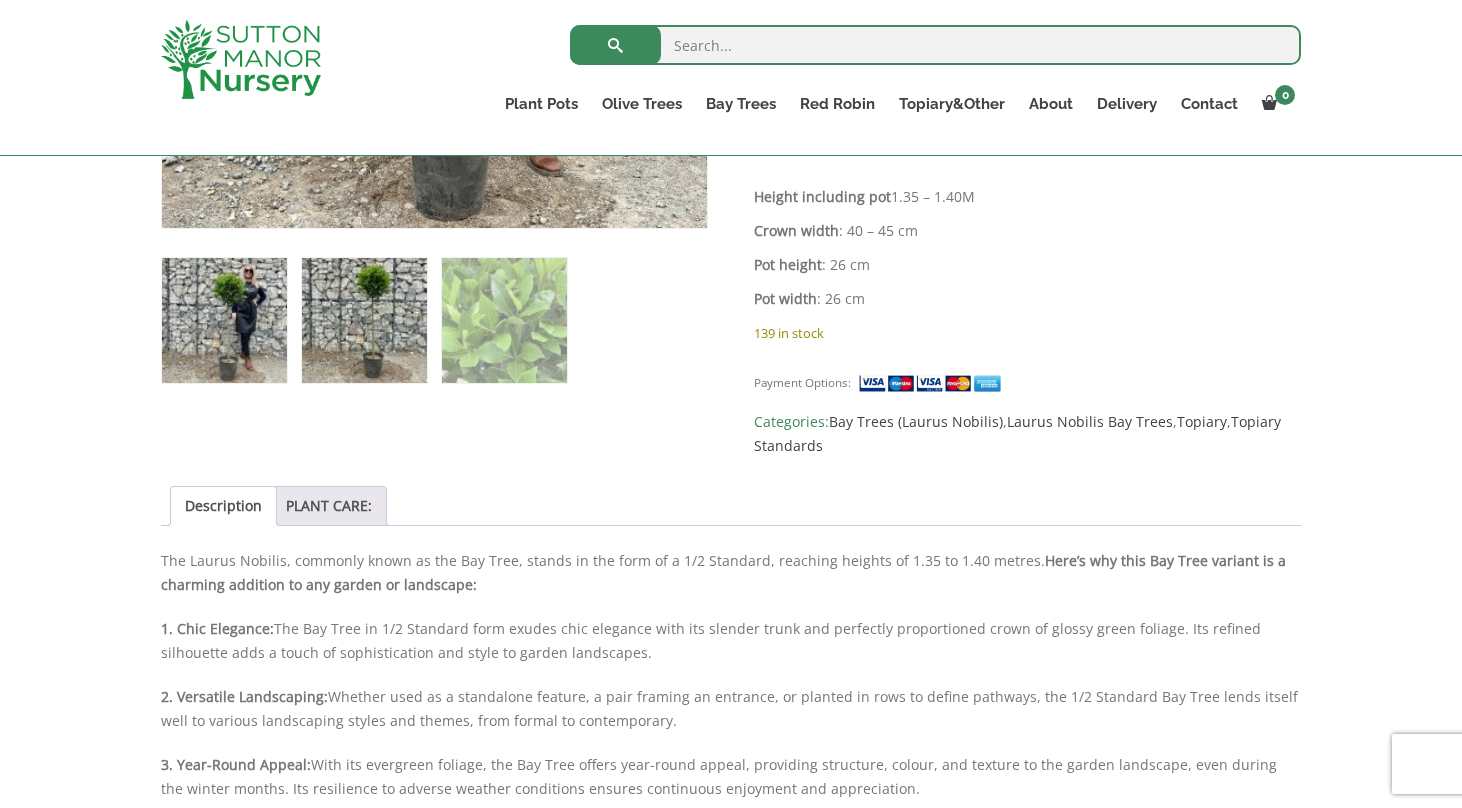 click at bounding box center [364, 320] 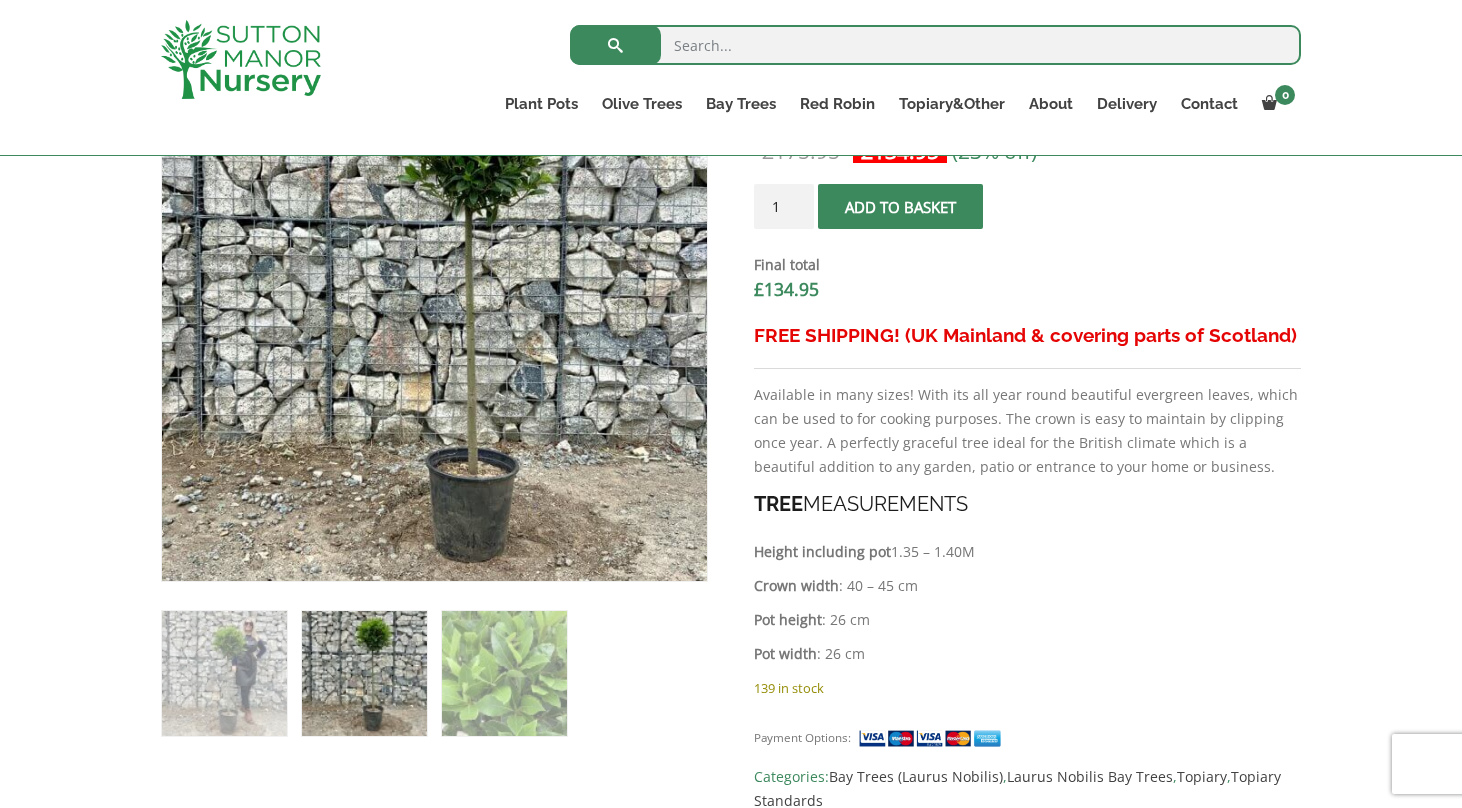 scroll, scrollTop: 799, scrollLeft: 0, axis: vertical 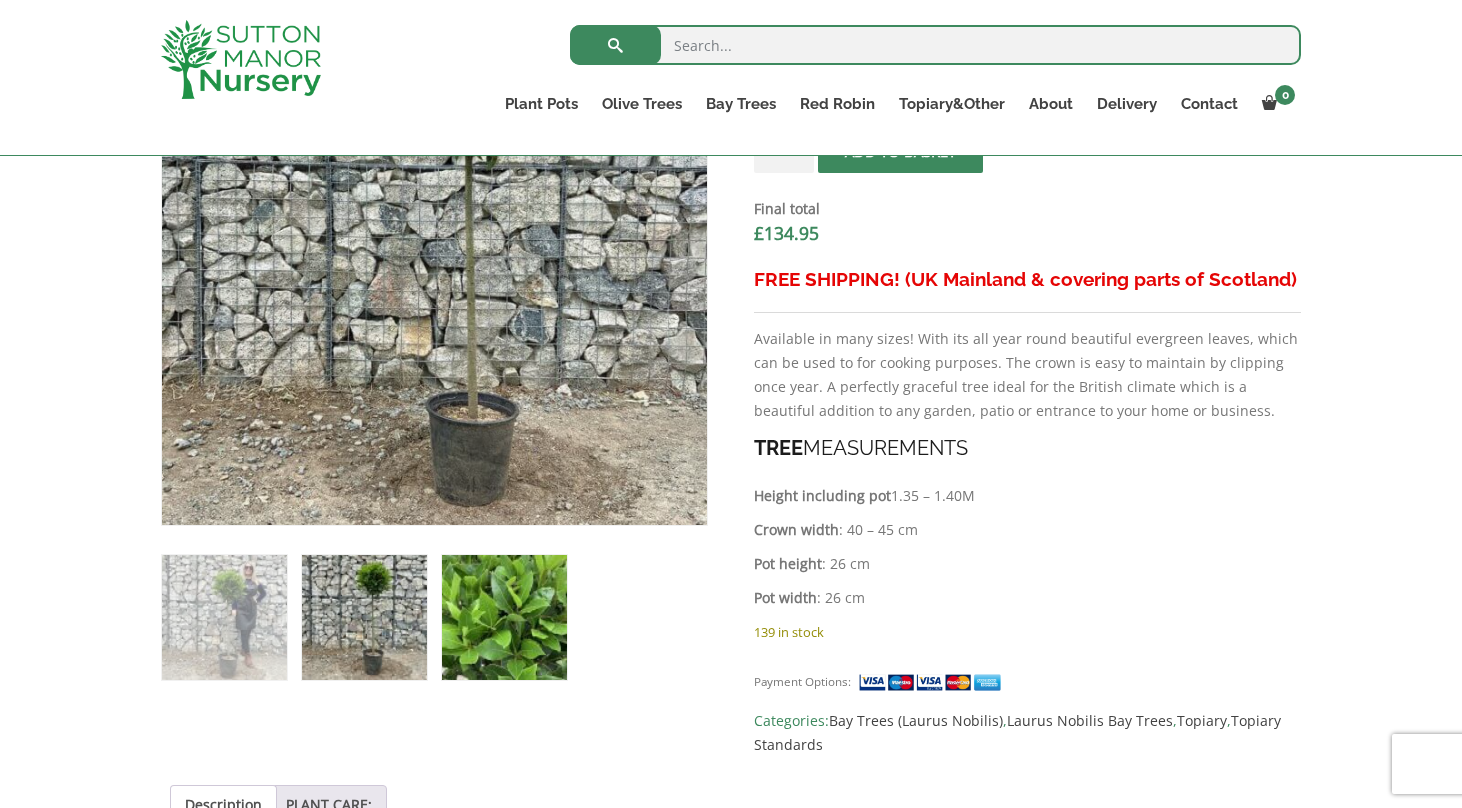 click at bounding box center (504, 617) 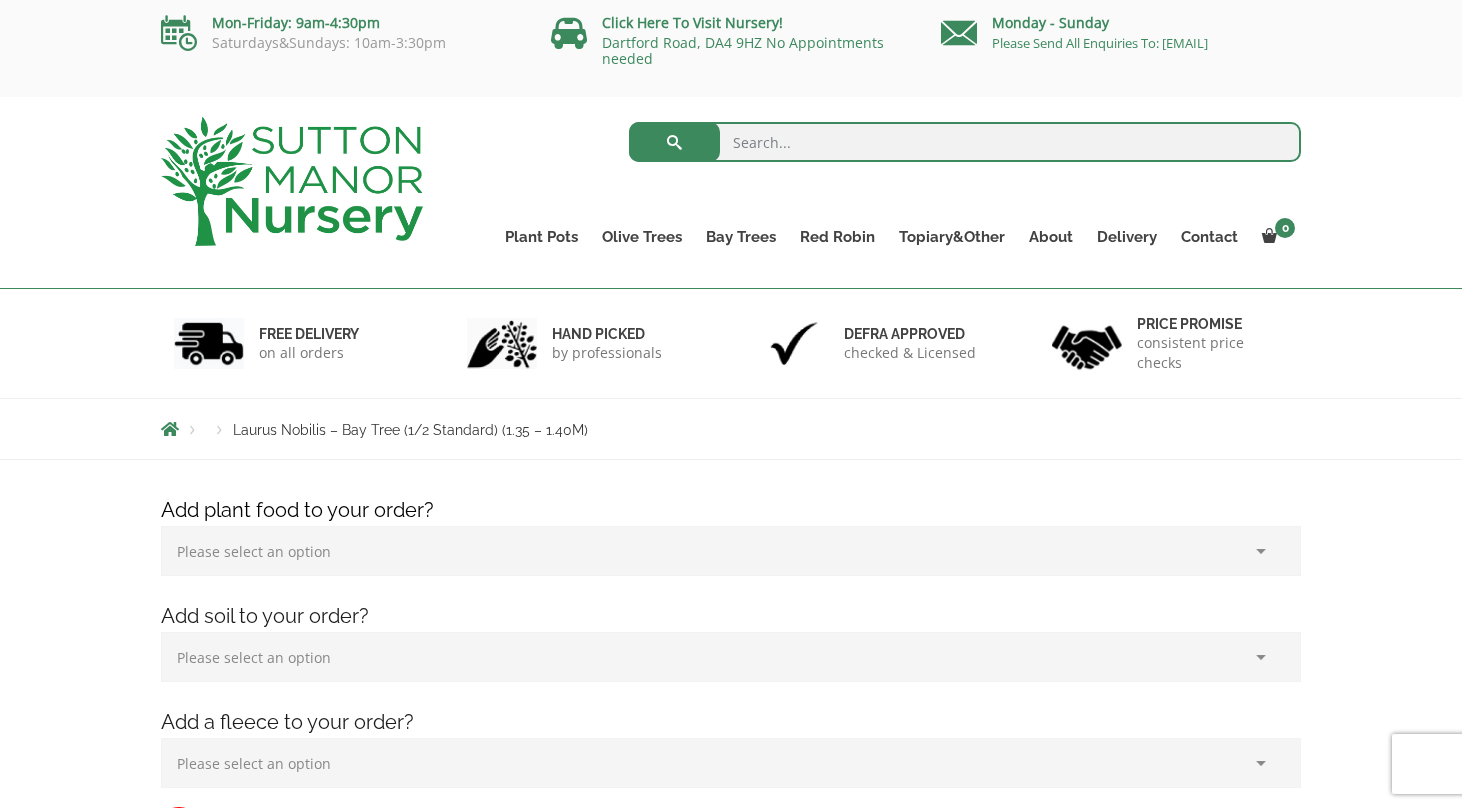 scroll, scrollTop: 0, scrollLeft: 0, axis: both 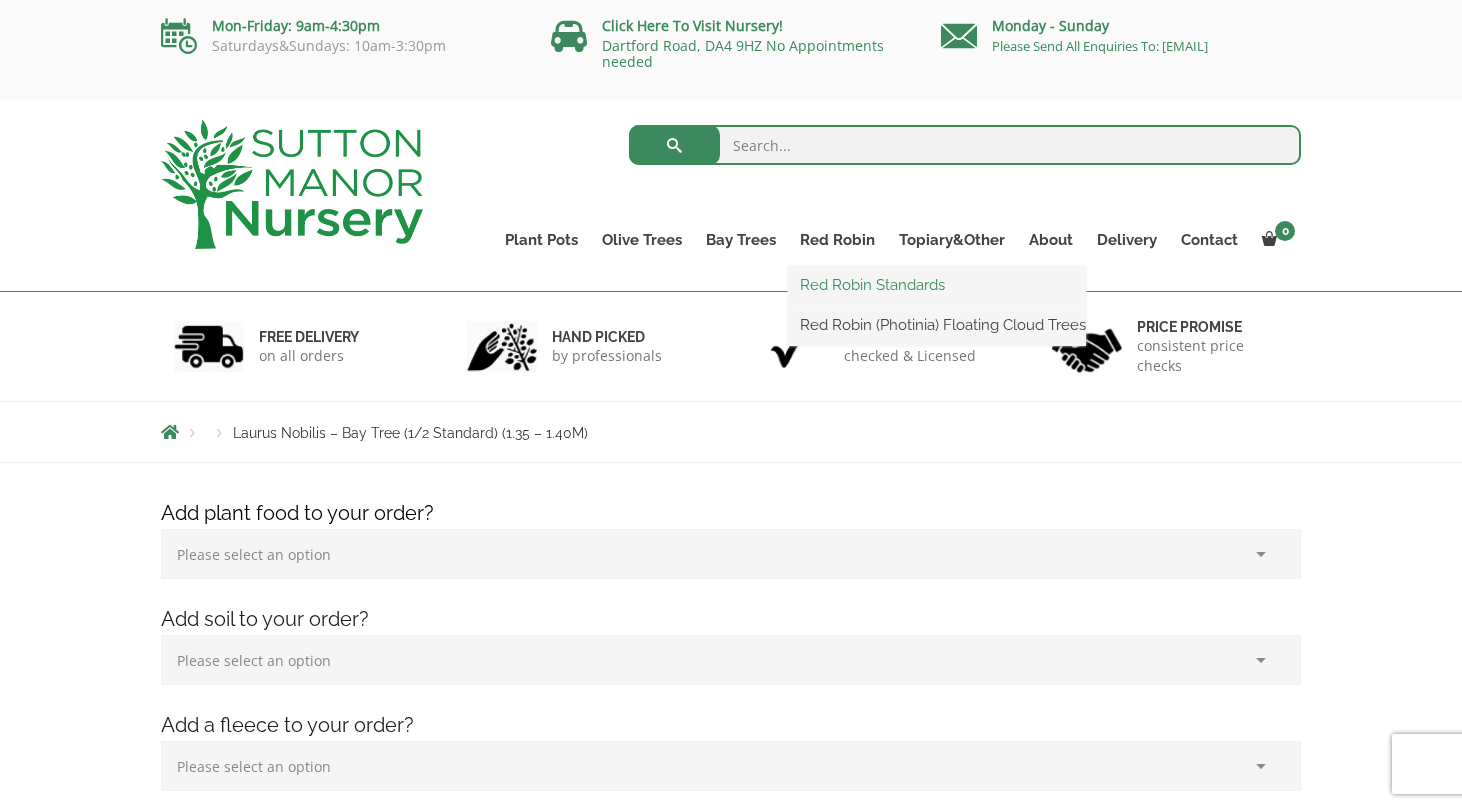 click on "Red Robin Standards" at bounding box center (937, 285) 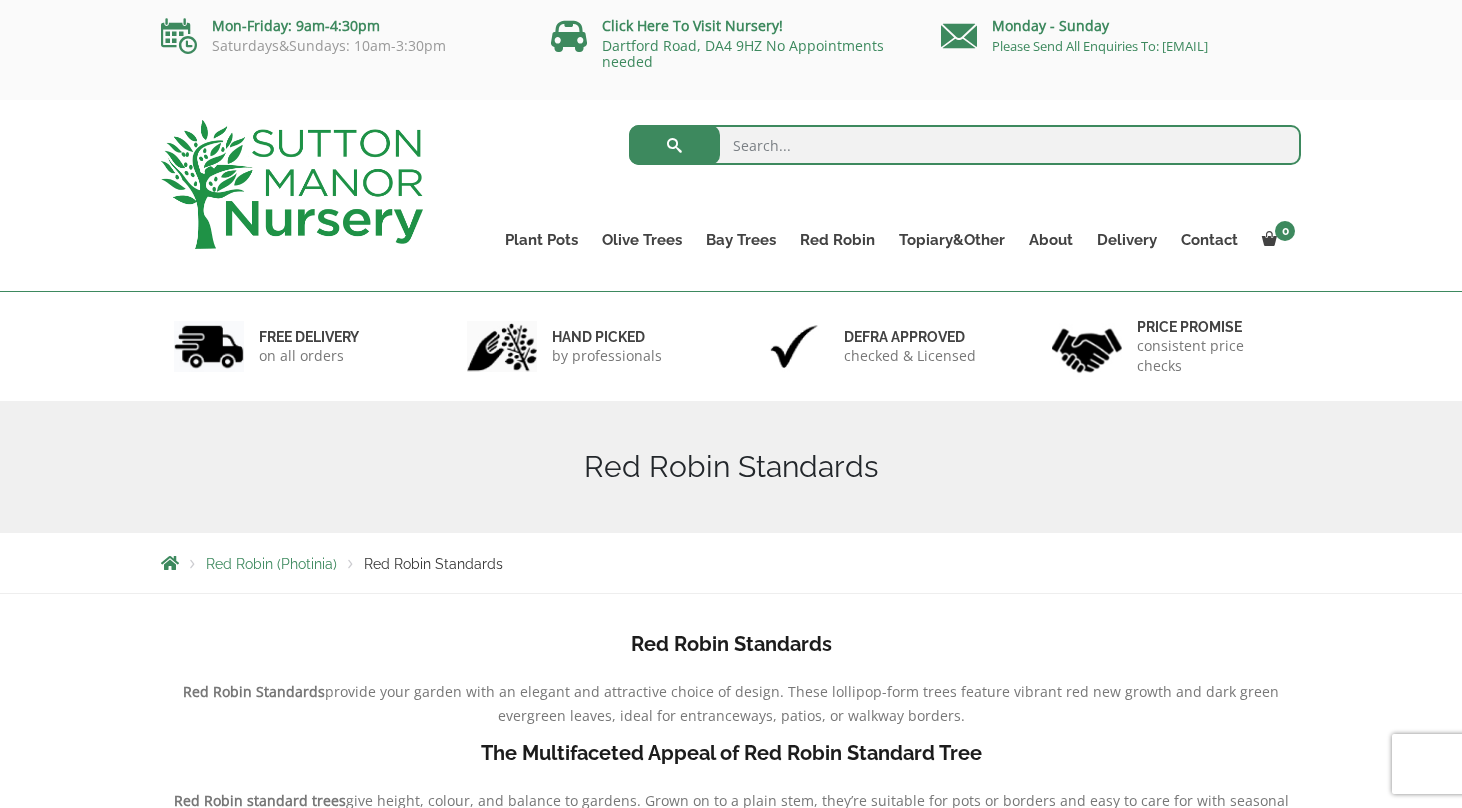 scroll, scrollTop: 0, scrollLeft: 0, axis: both 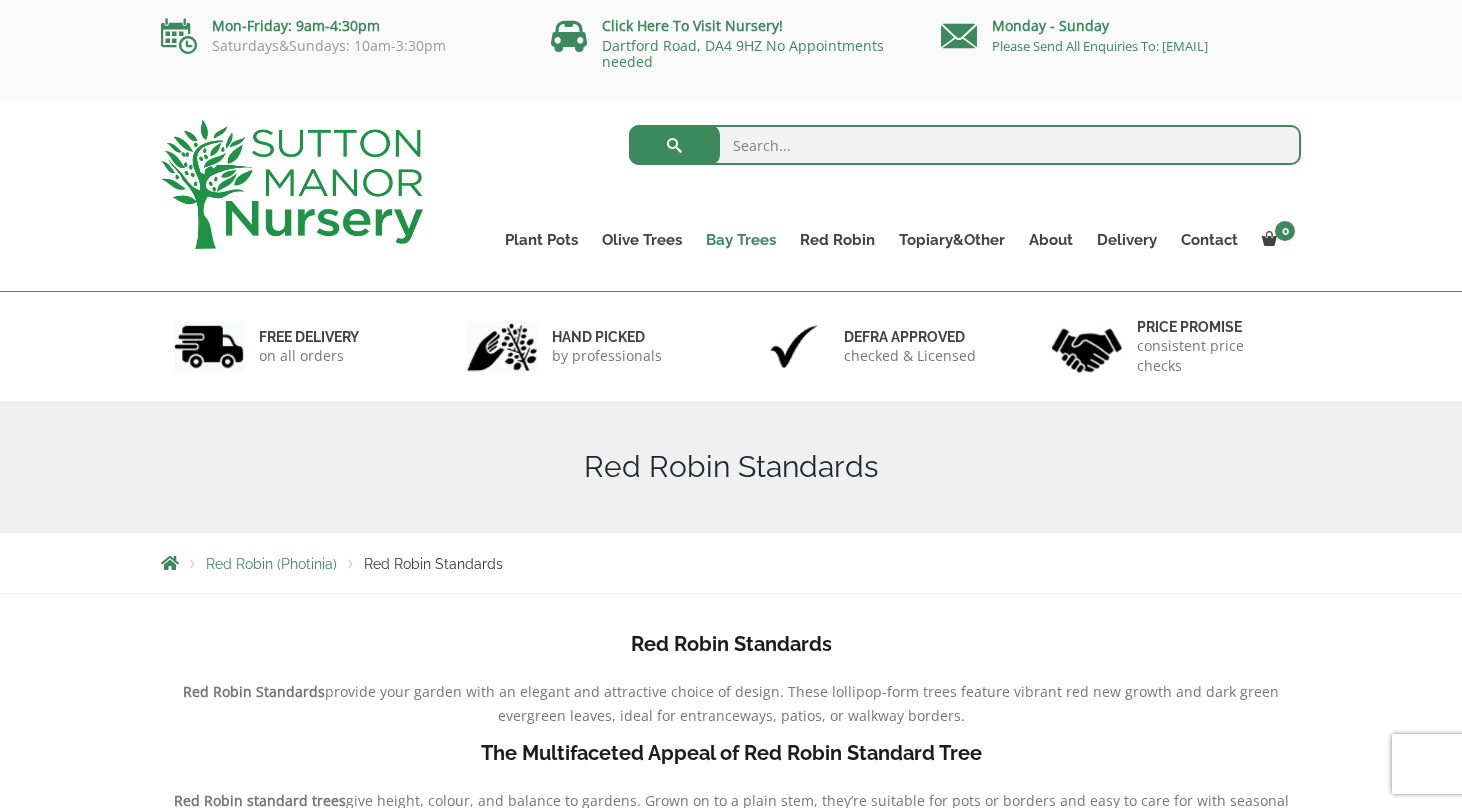 click on "Bay Trees" at bounding box center [741, 240] 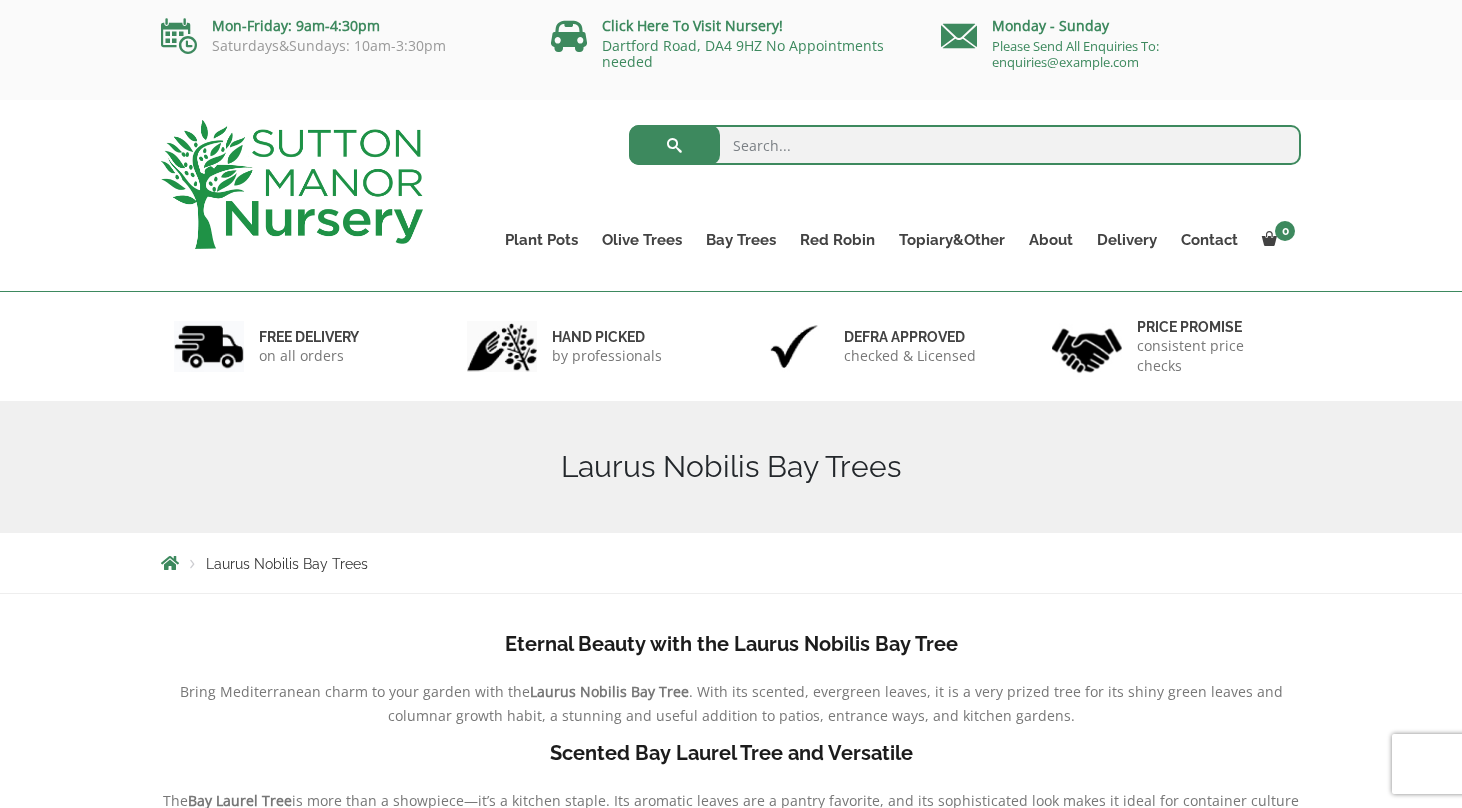 scroll, scrollTop: 0, scrollLeft: 0, axis: both 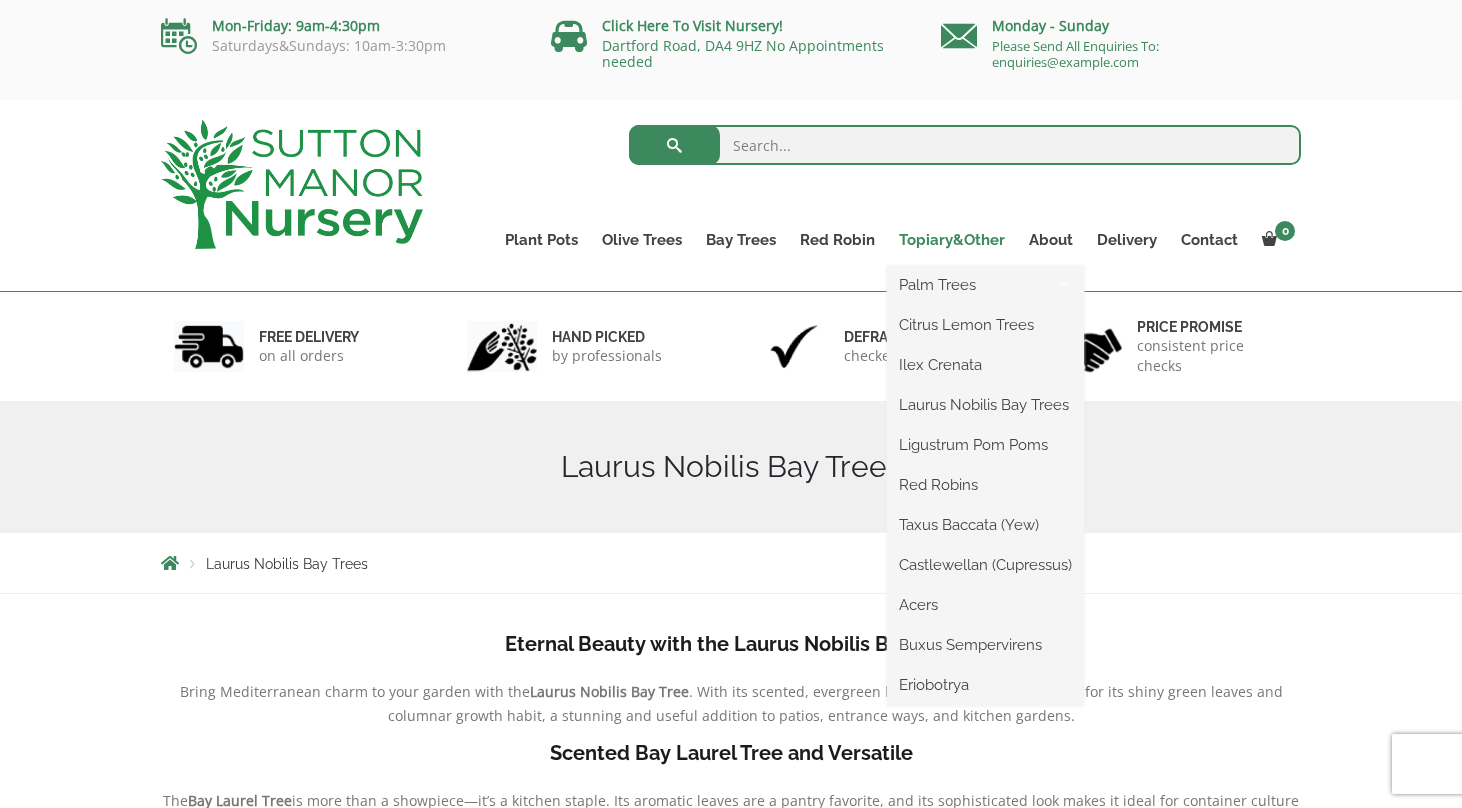 click on "Topiary&Other" at bounding box center (952, 240) 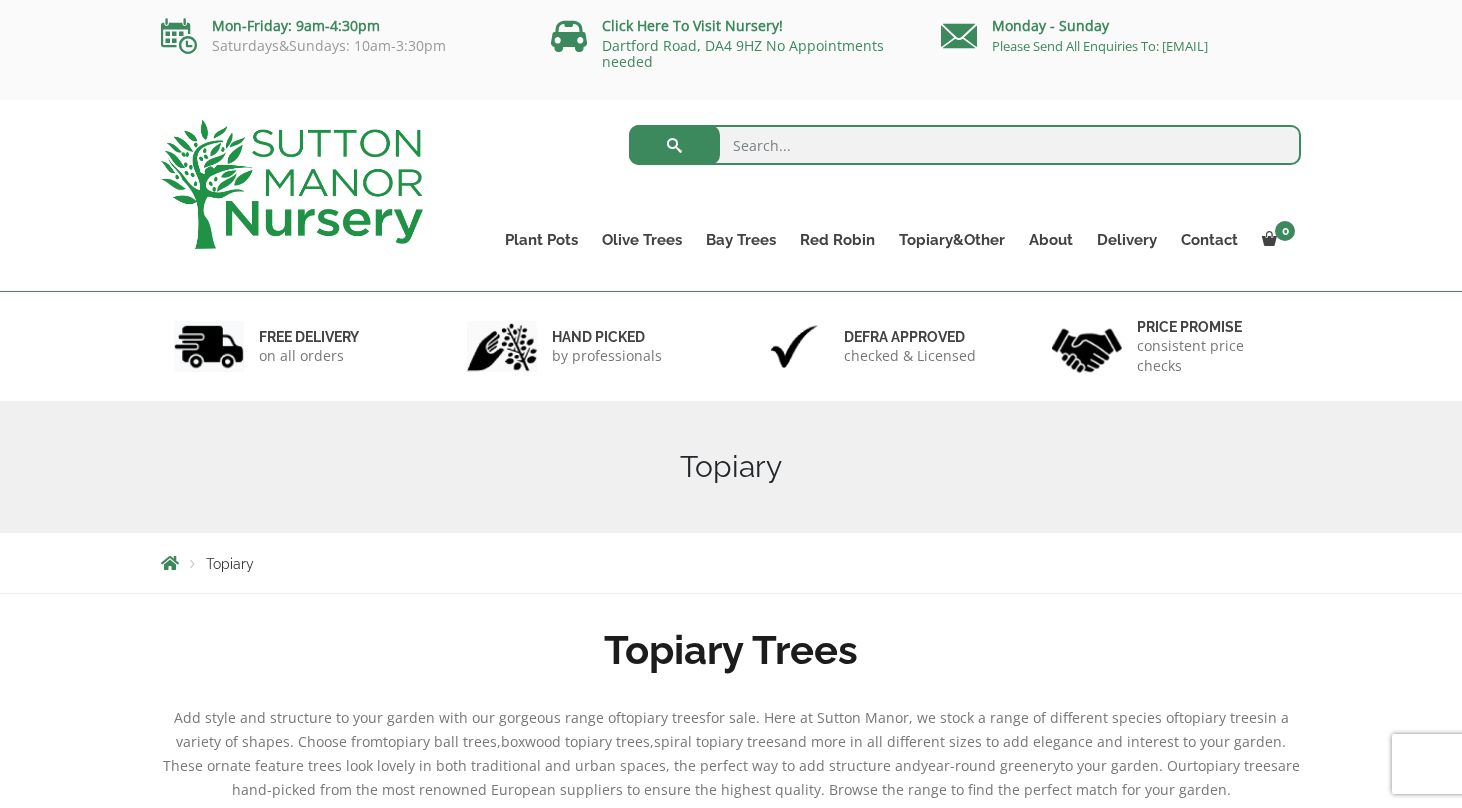 scroll, scrollTop: 0, scrollLeft: 0, axis: both 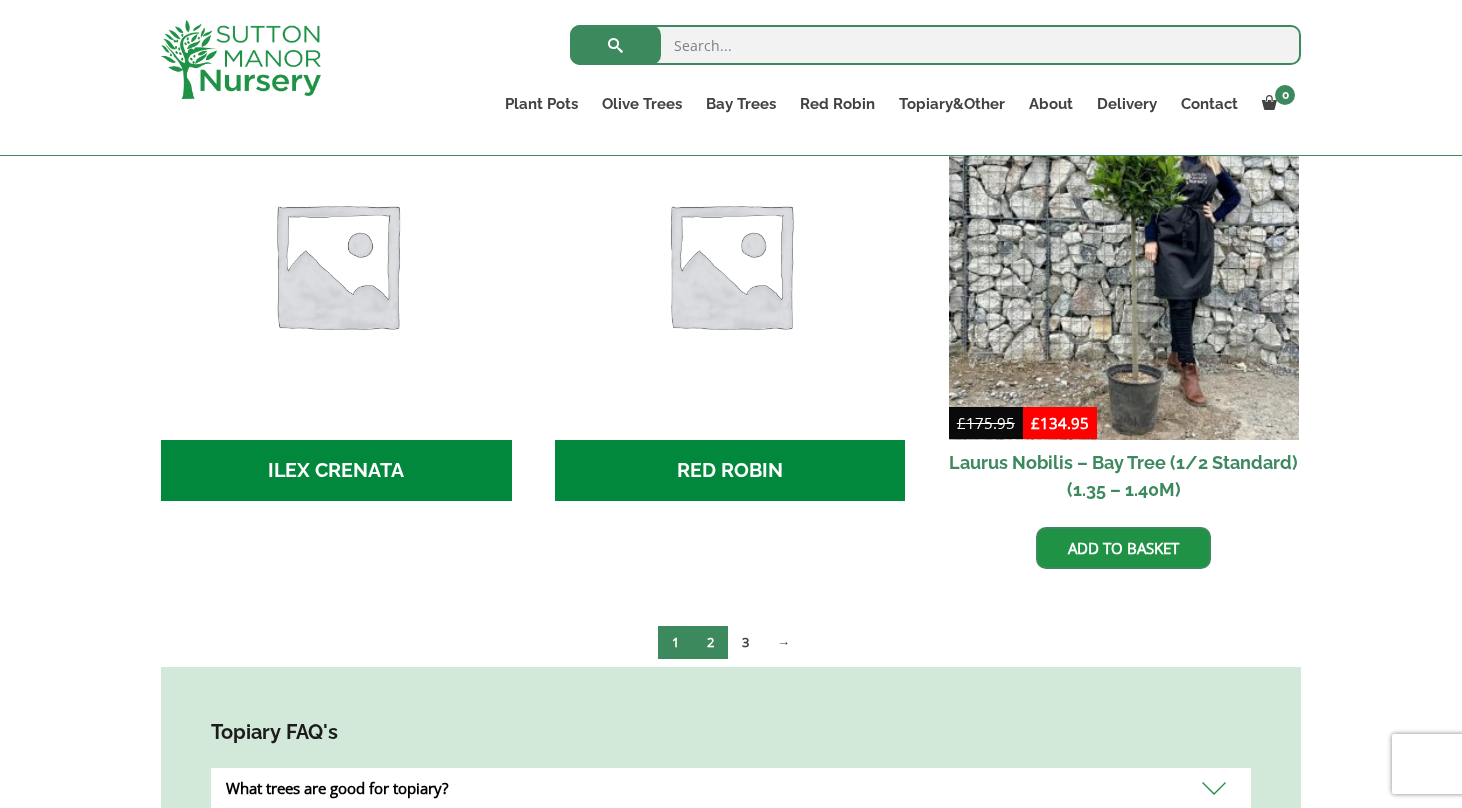 click on "2" at bounding box center [710, 642] 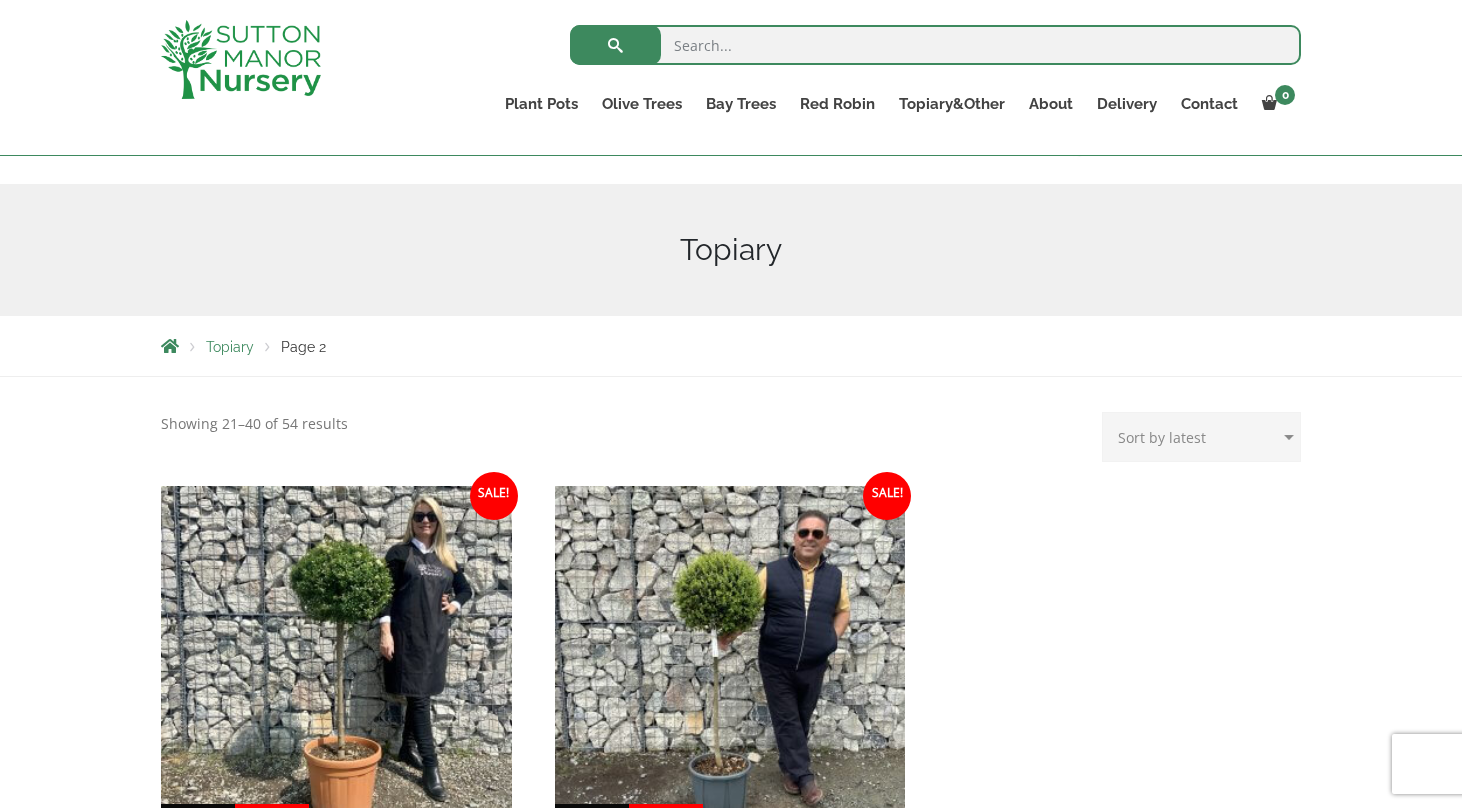scroll, scrollTop: 442, scrollLeft: 0, axis: vertical 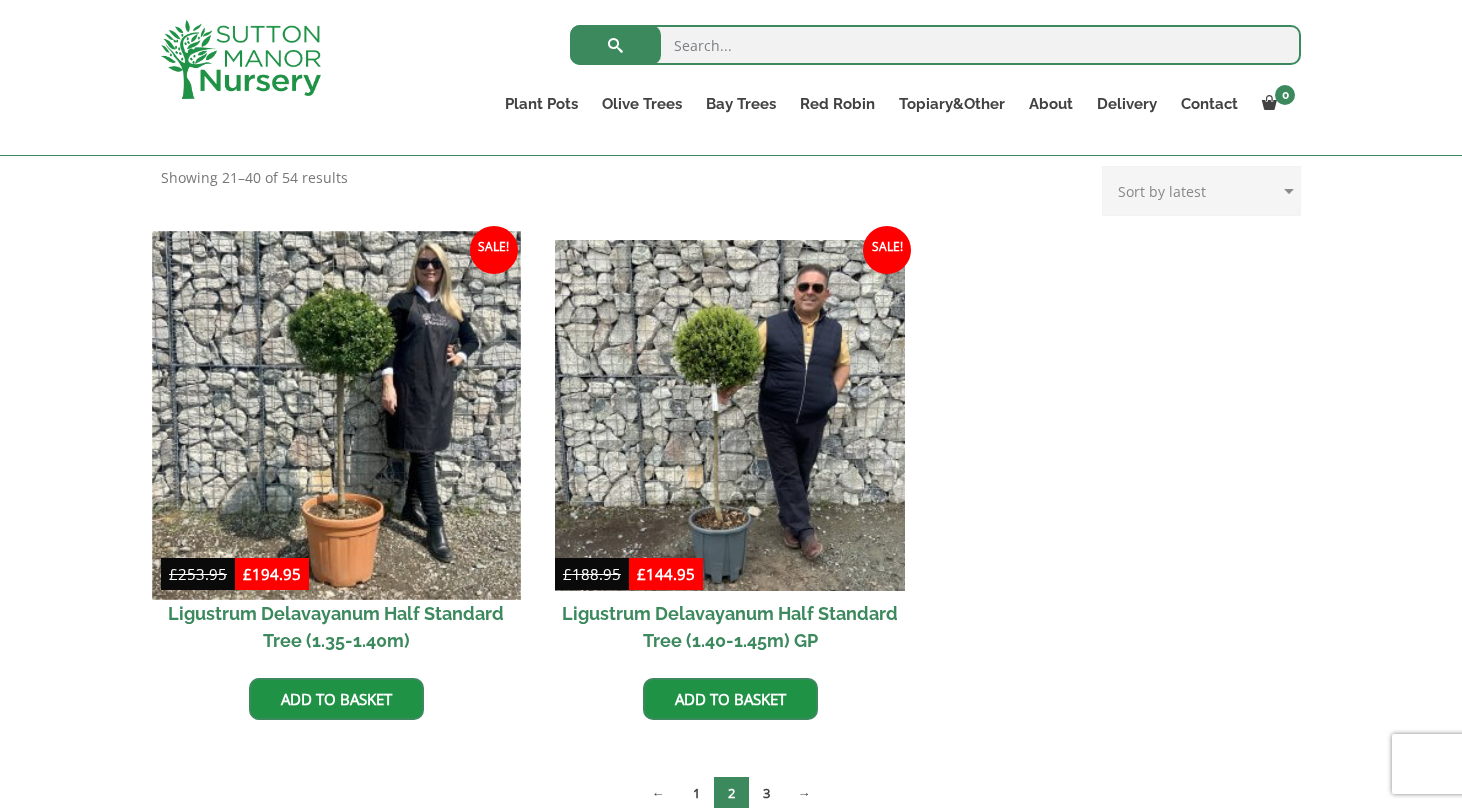 click at bounding box center [336, 415] 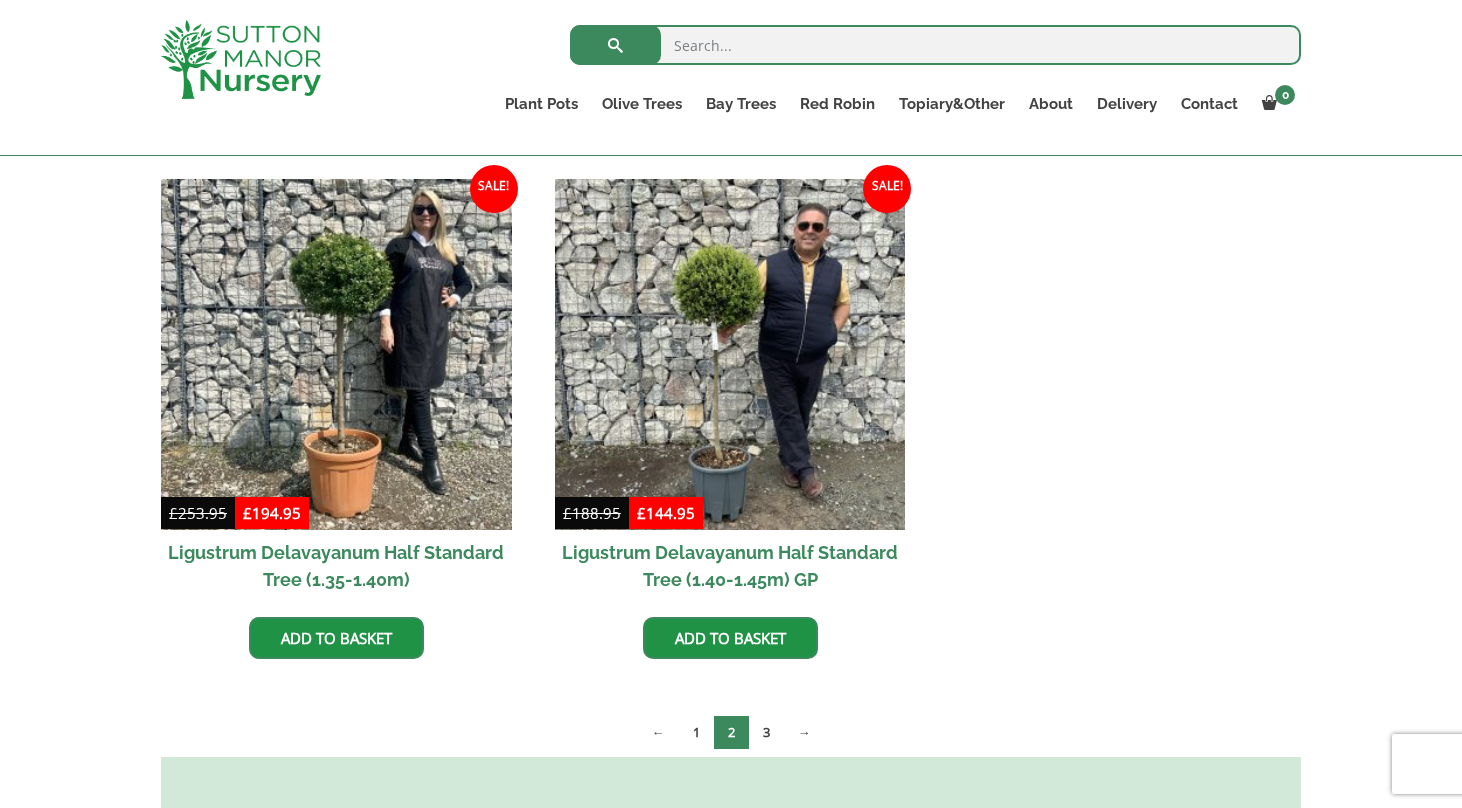 scroll, scrollTop: 486, scrollLeft: 0, axis: vertical 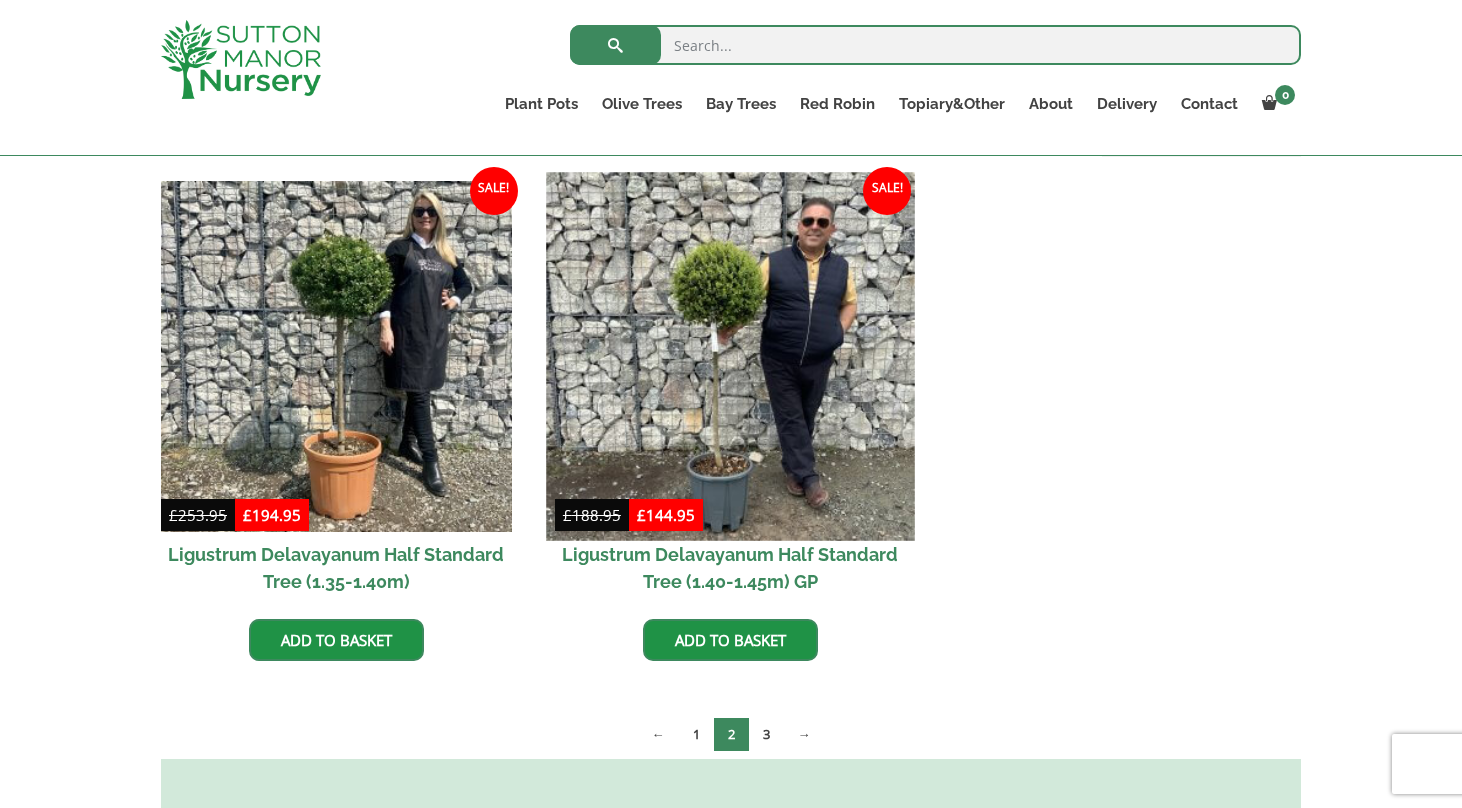 click at bounding box center [730, 356] 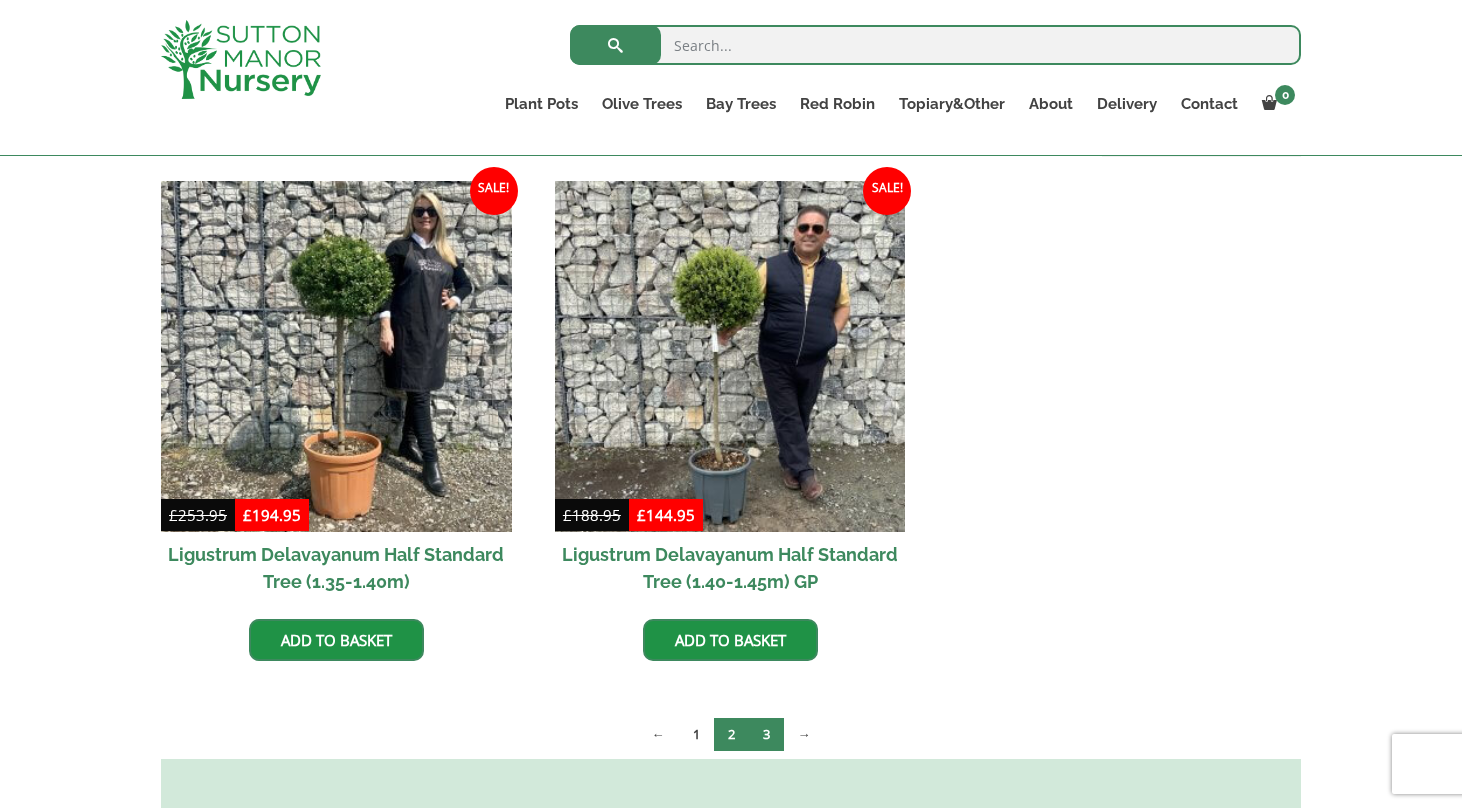 click on "3" at bounding box center [766, 734] 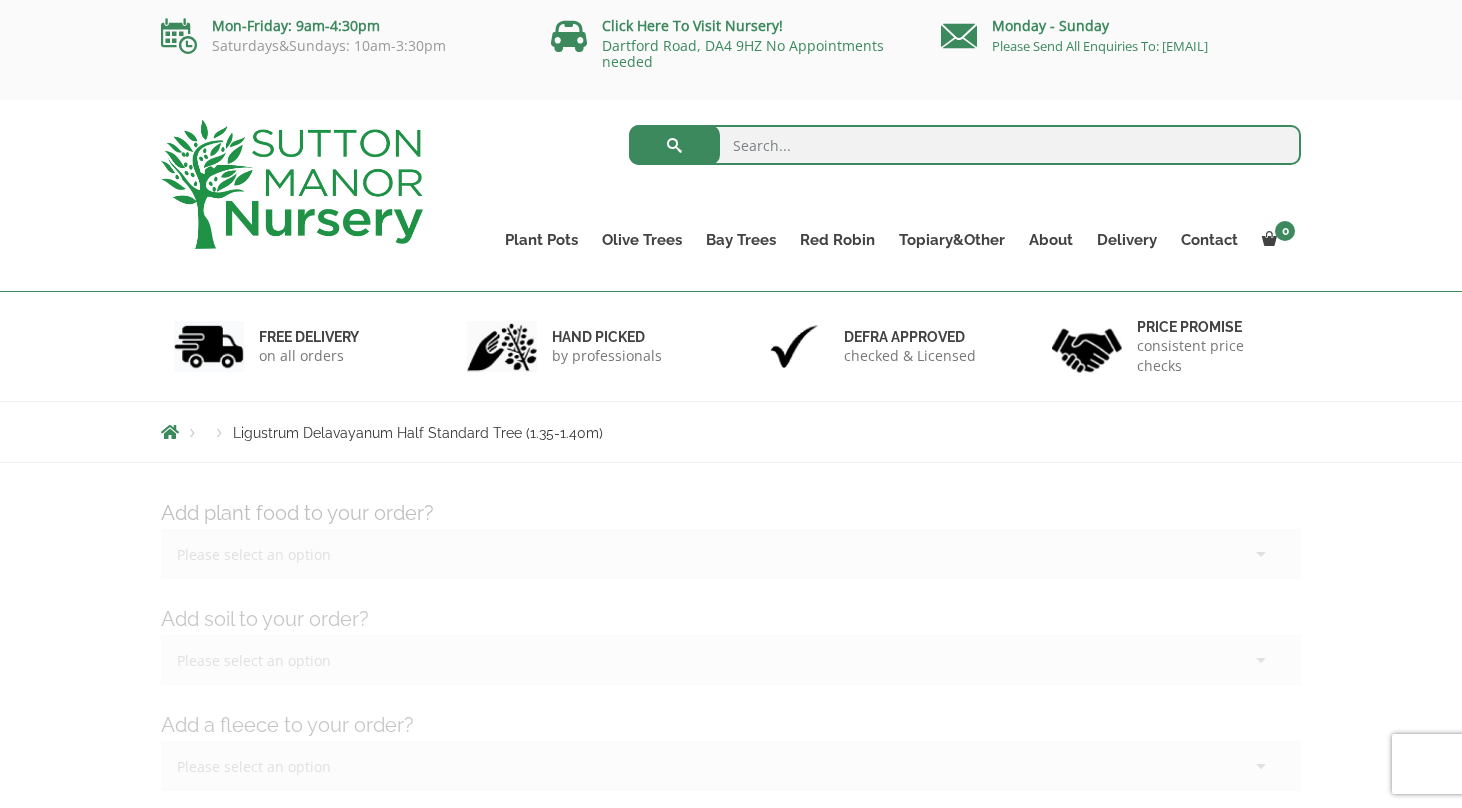 scroll, scrollTop: 0, scrollLeft: 0, axis: both 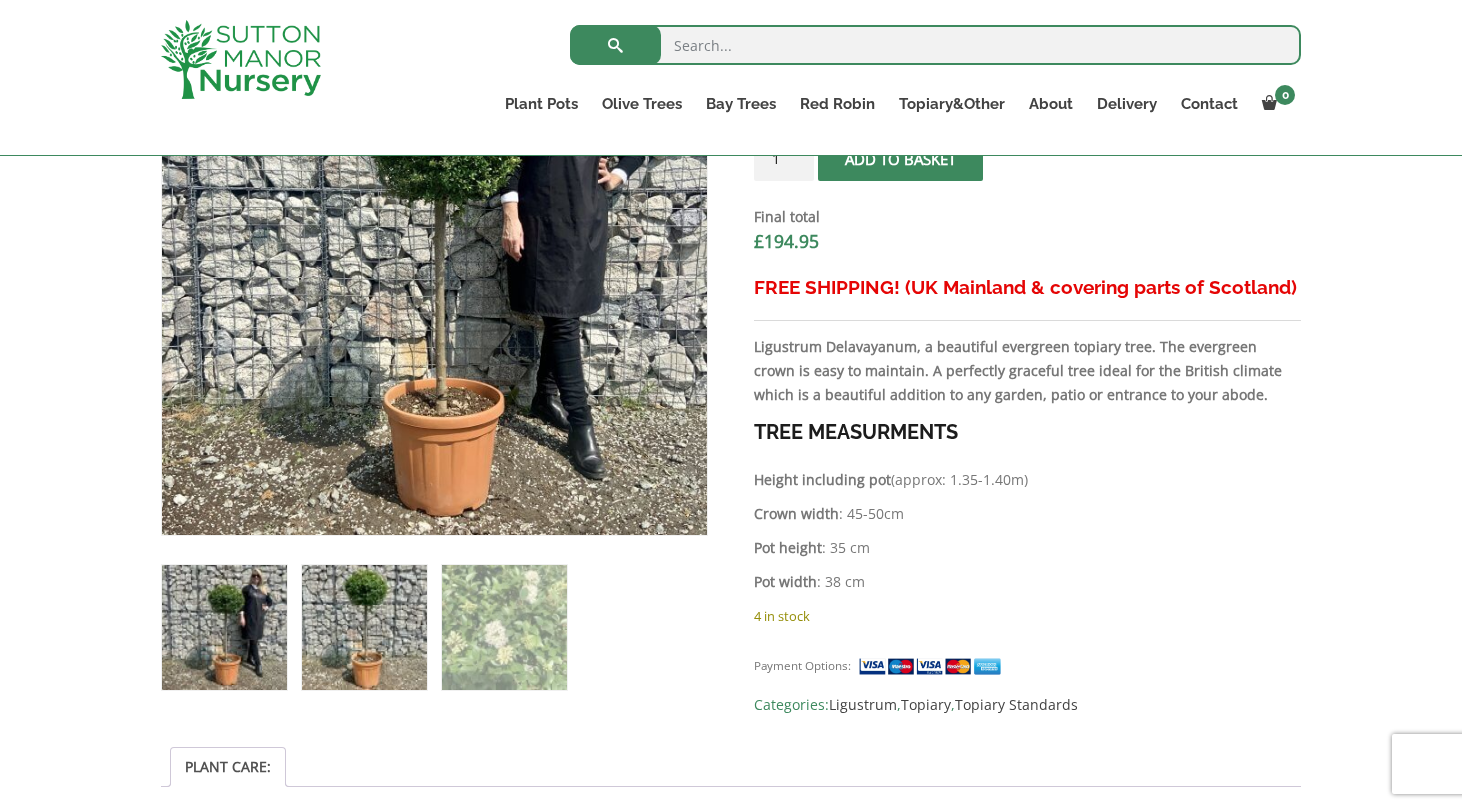 click at bounding box center (364, 627) 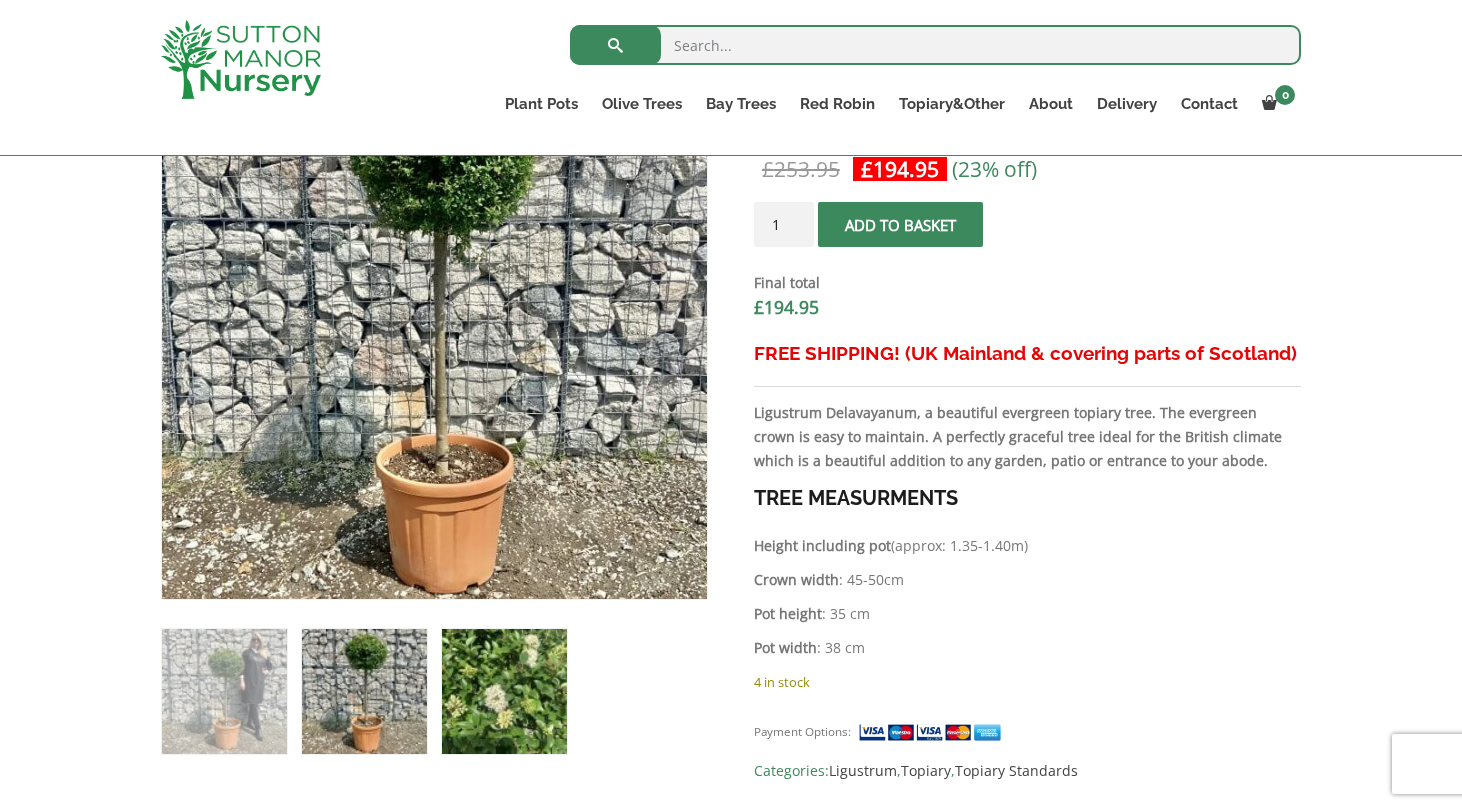 click at bounding box center (504, 691) 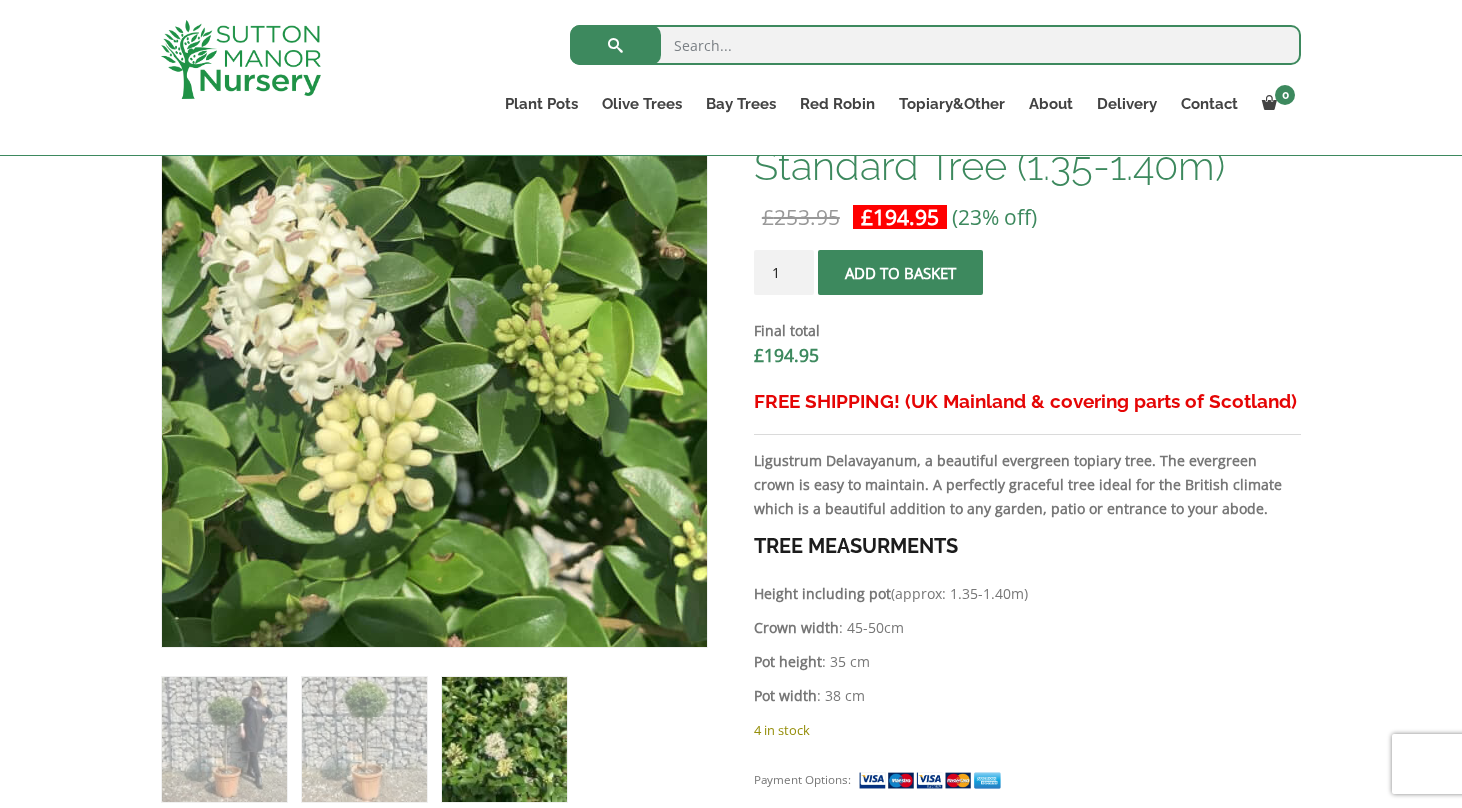 scroll, scrollTop: 678, scrollLeft: 0, axis: vertical 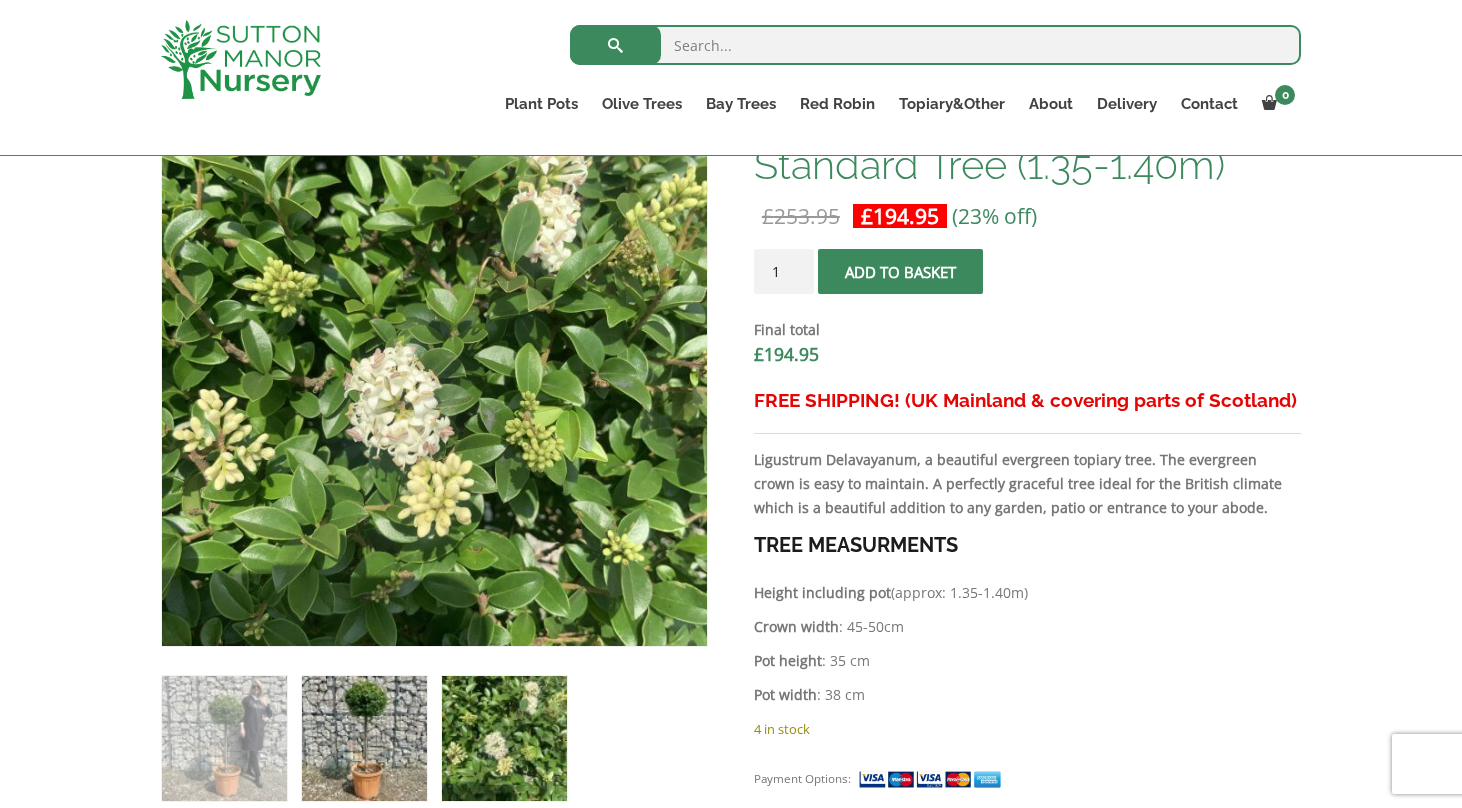 click at bounding box center (364, 738) 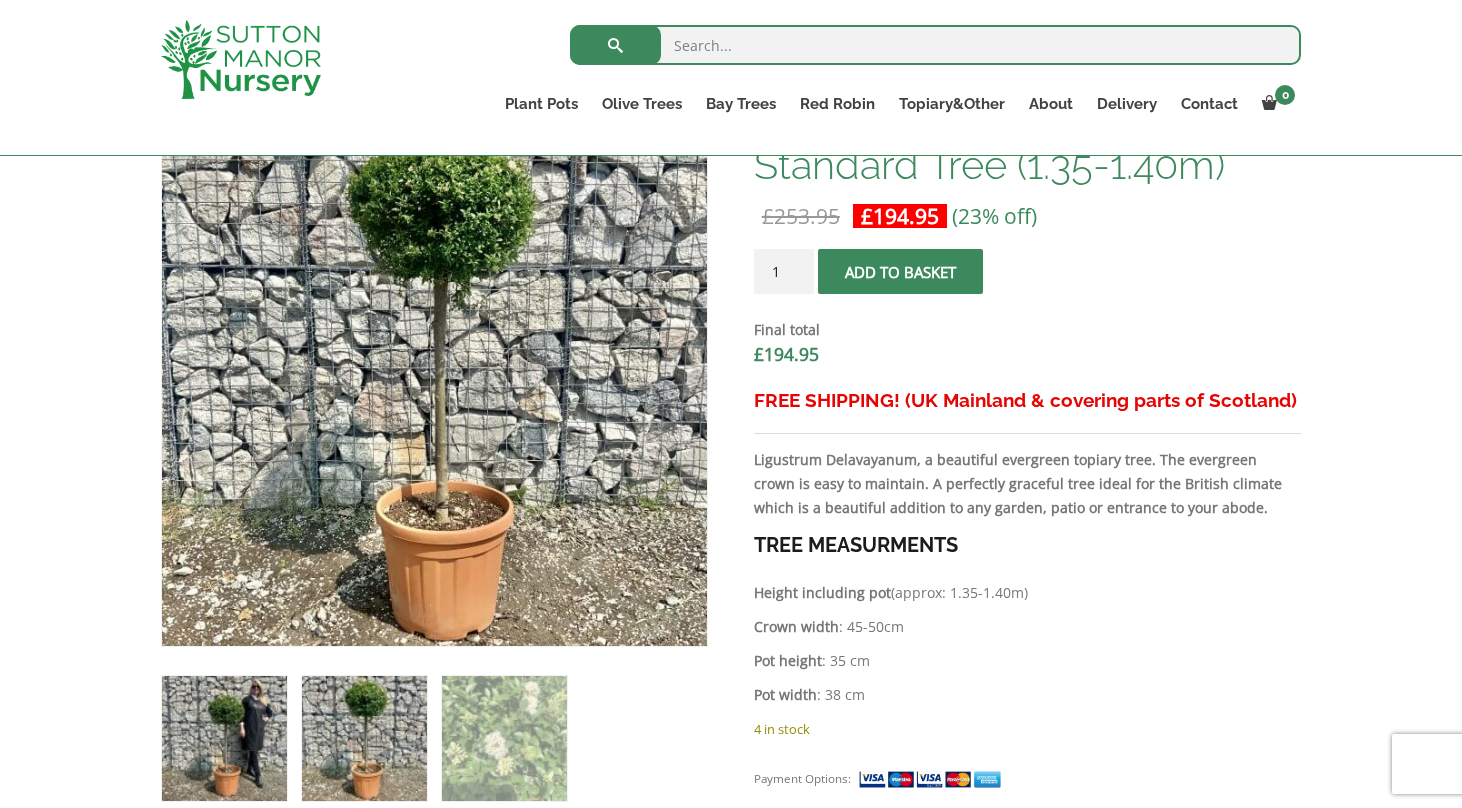 click at bounding box center [224, 738] 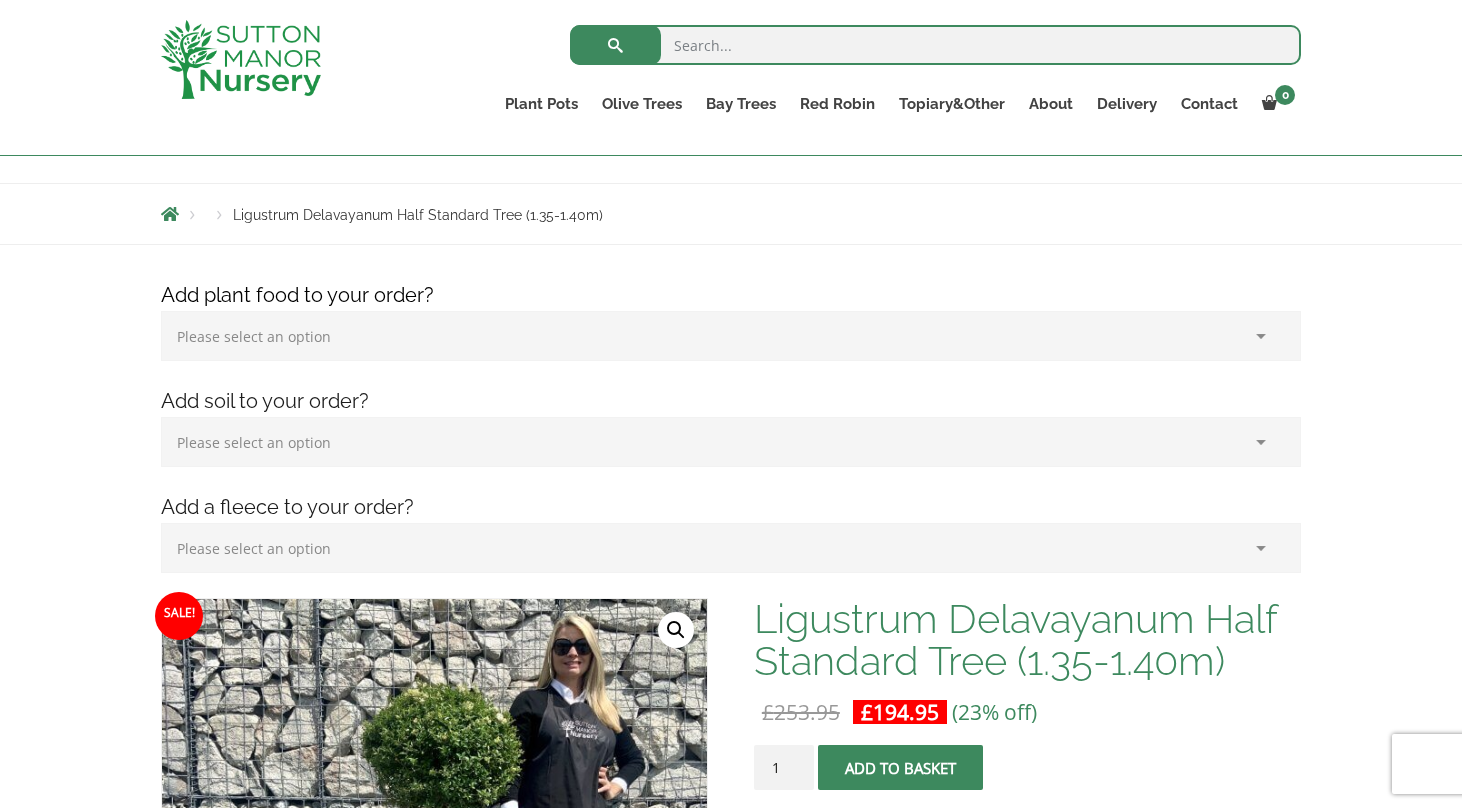 scroll, scrollTop: 0, scrollLeft: 0, axis: both 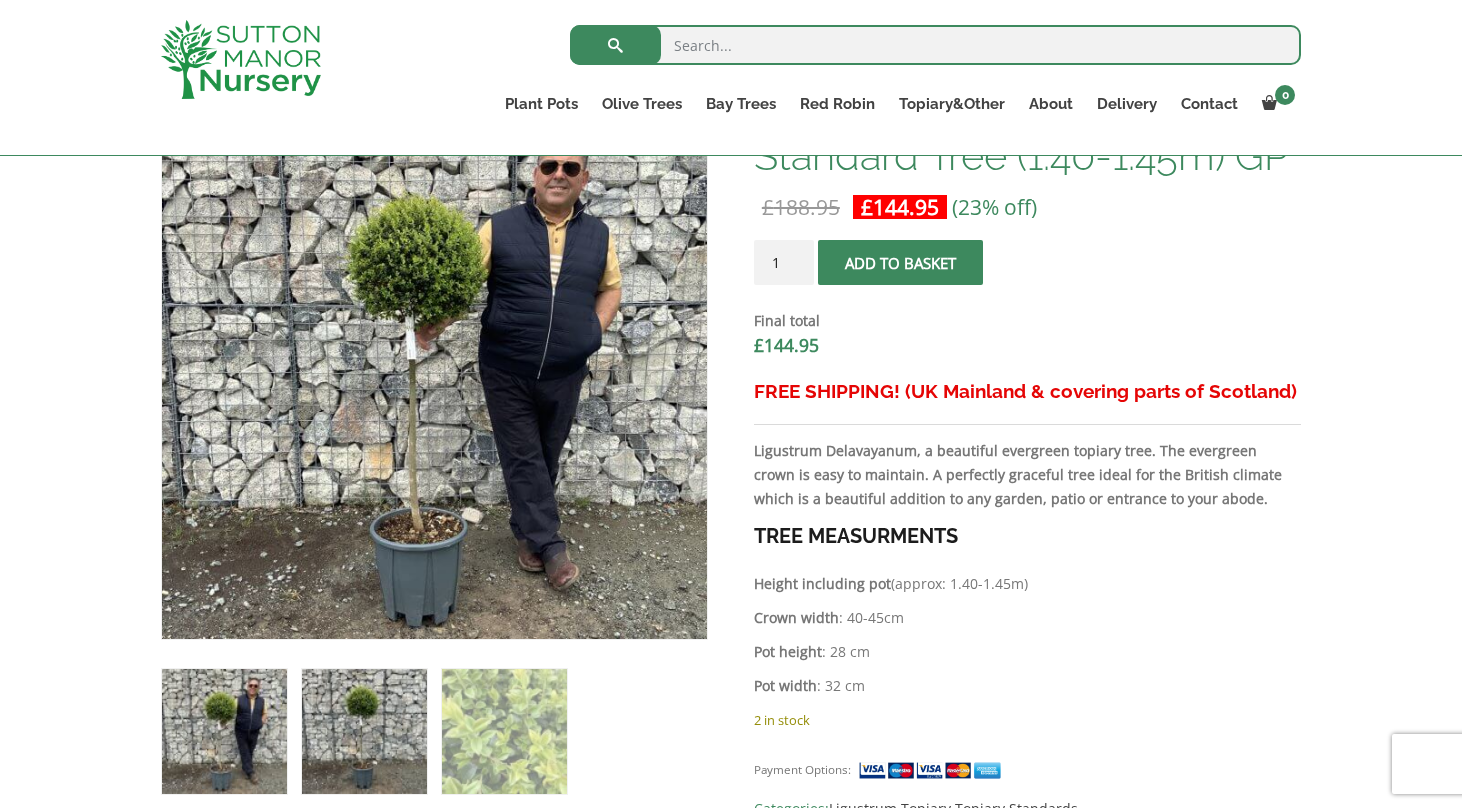 click at bounding box center [364, 731] 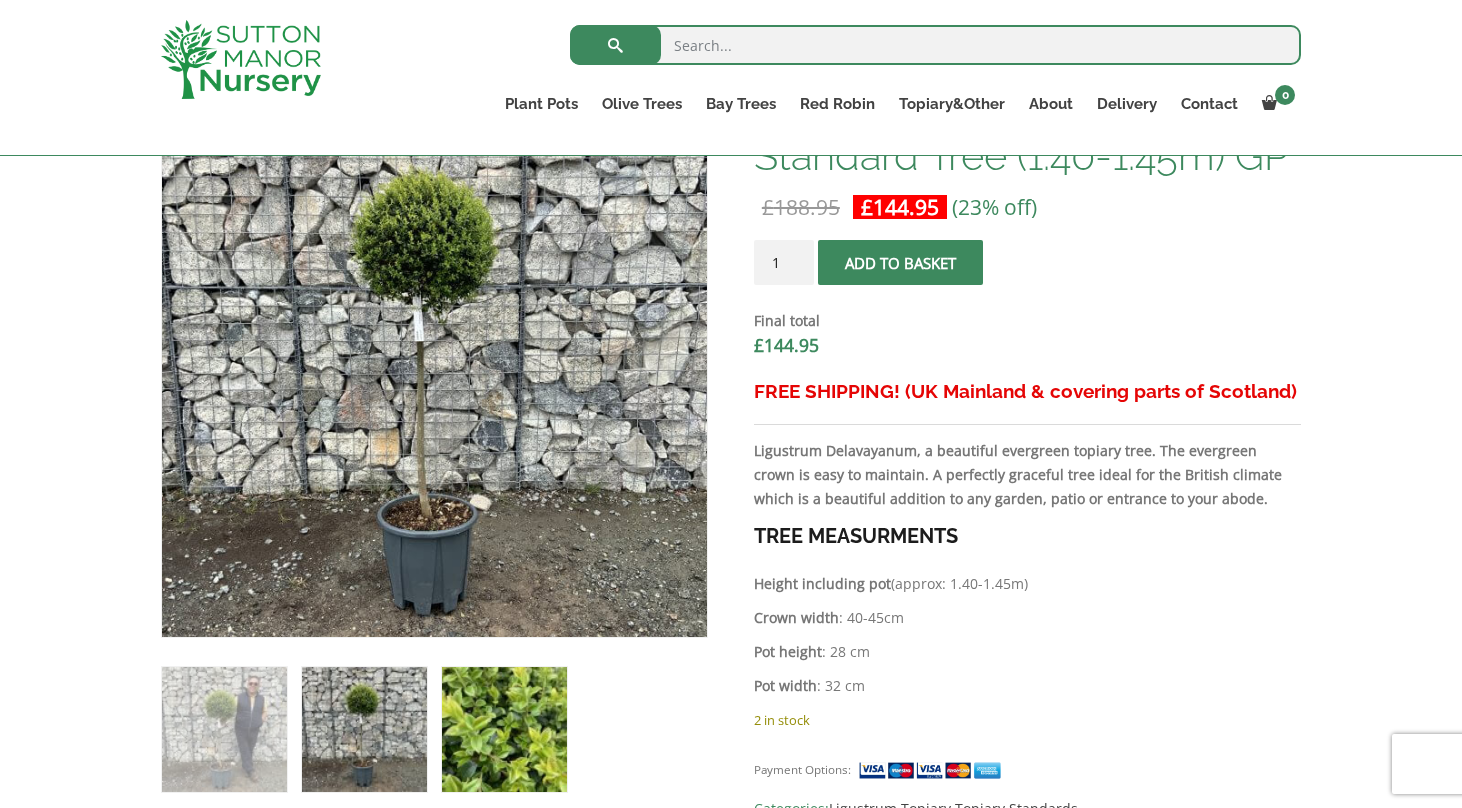 click at bounding box center [504, 729] 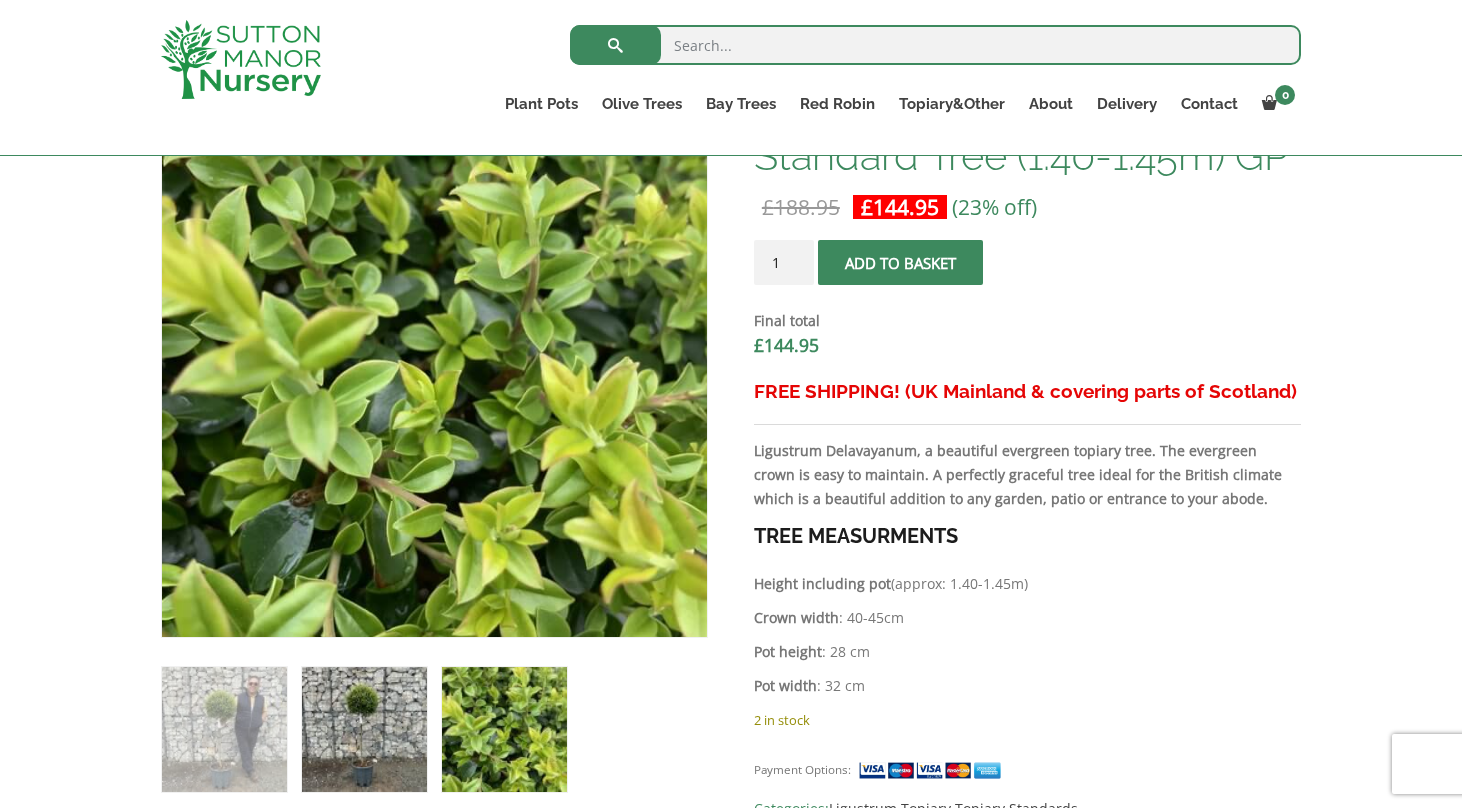 click at bounding box center (364, 729) 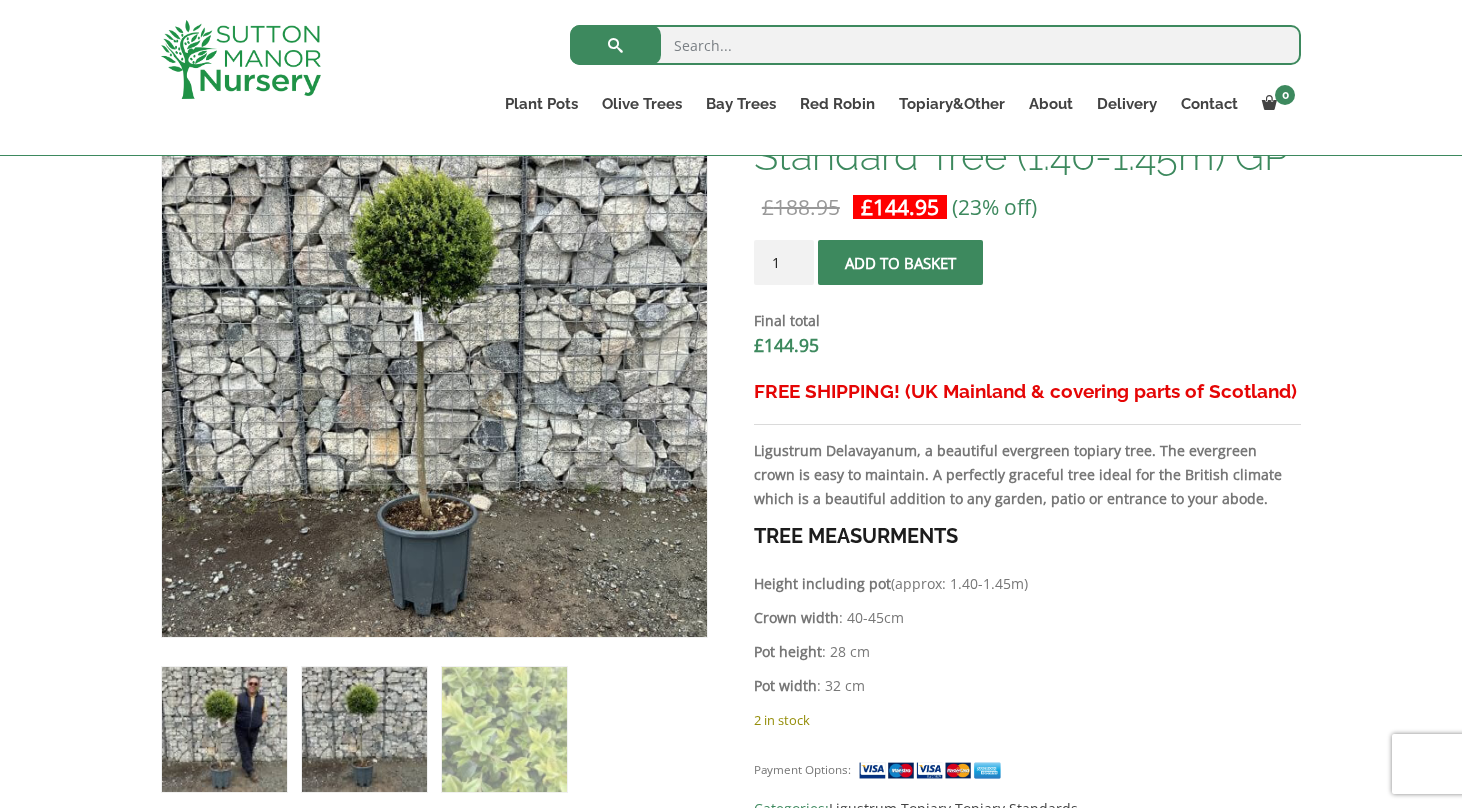 click at bounding box center (224, 729) 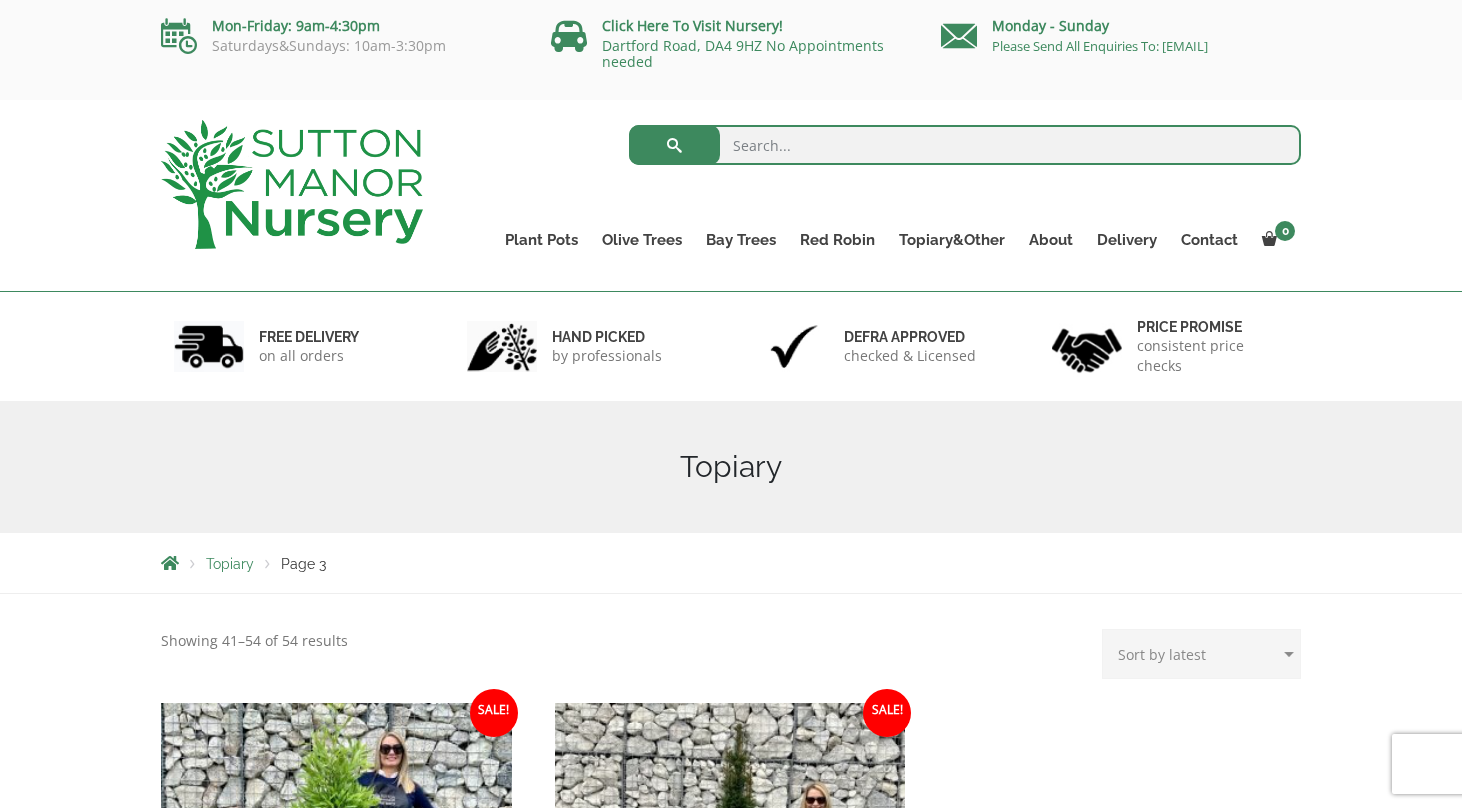 scroll, scrollTop: 0, scrollLeft: 0, axis: both 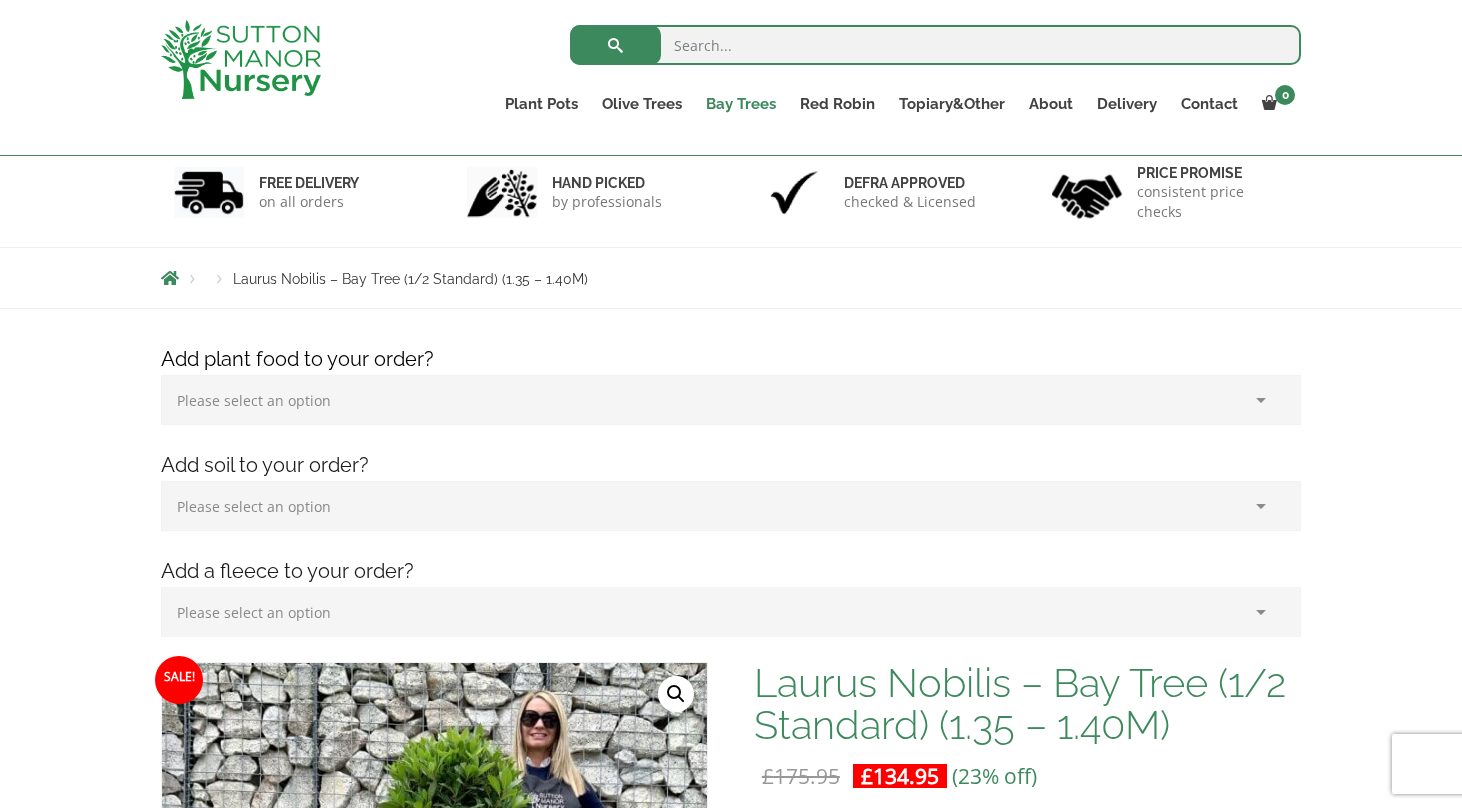 click on "Bay Trees" at bounding box center [741, 104] 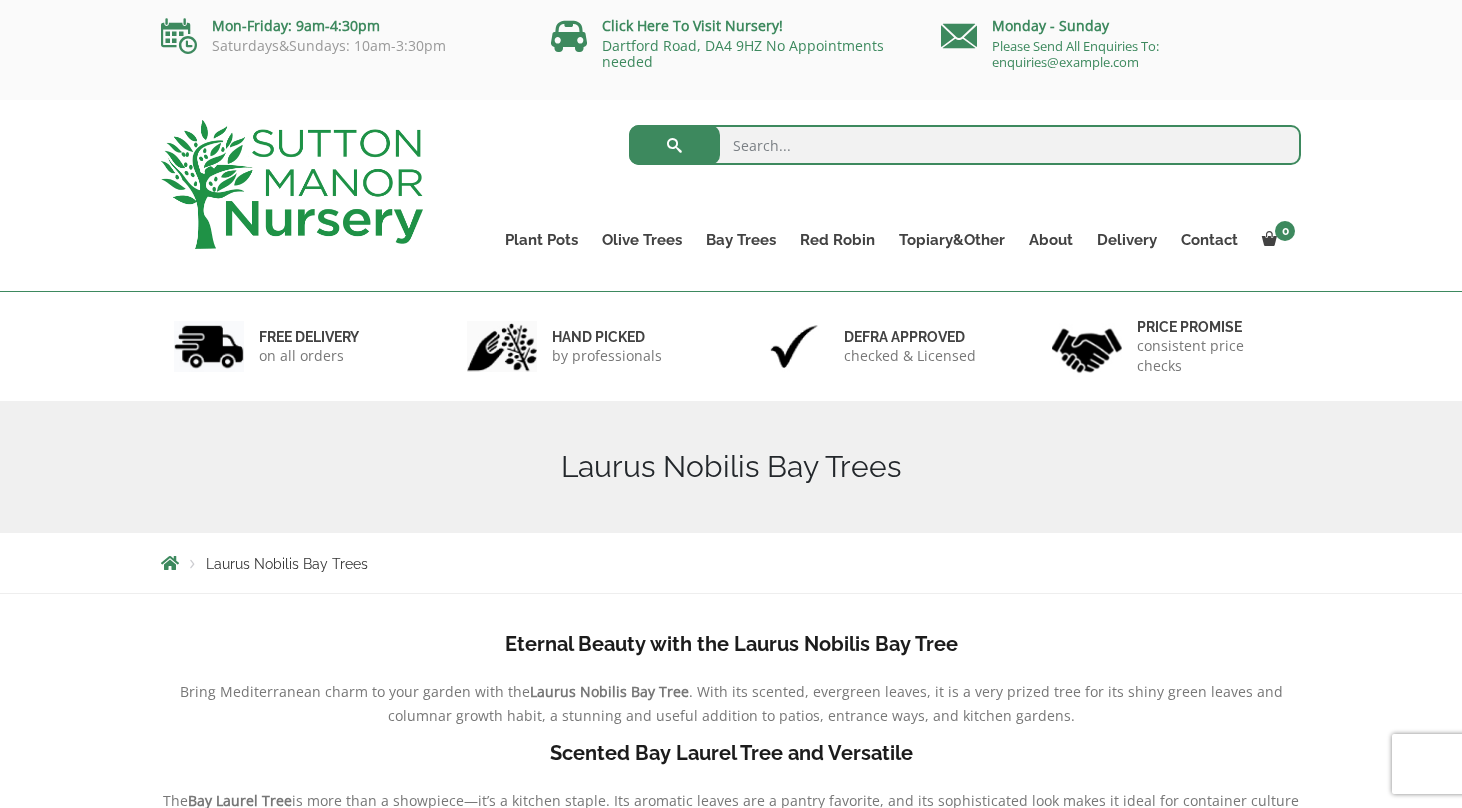 scroll, scrollTop: 0, scrollLeft: 0, axis: both 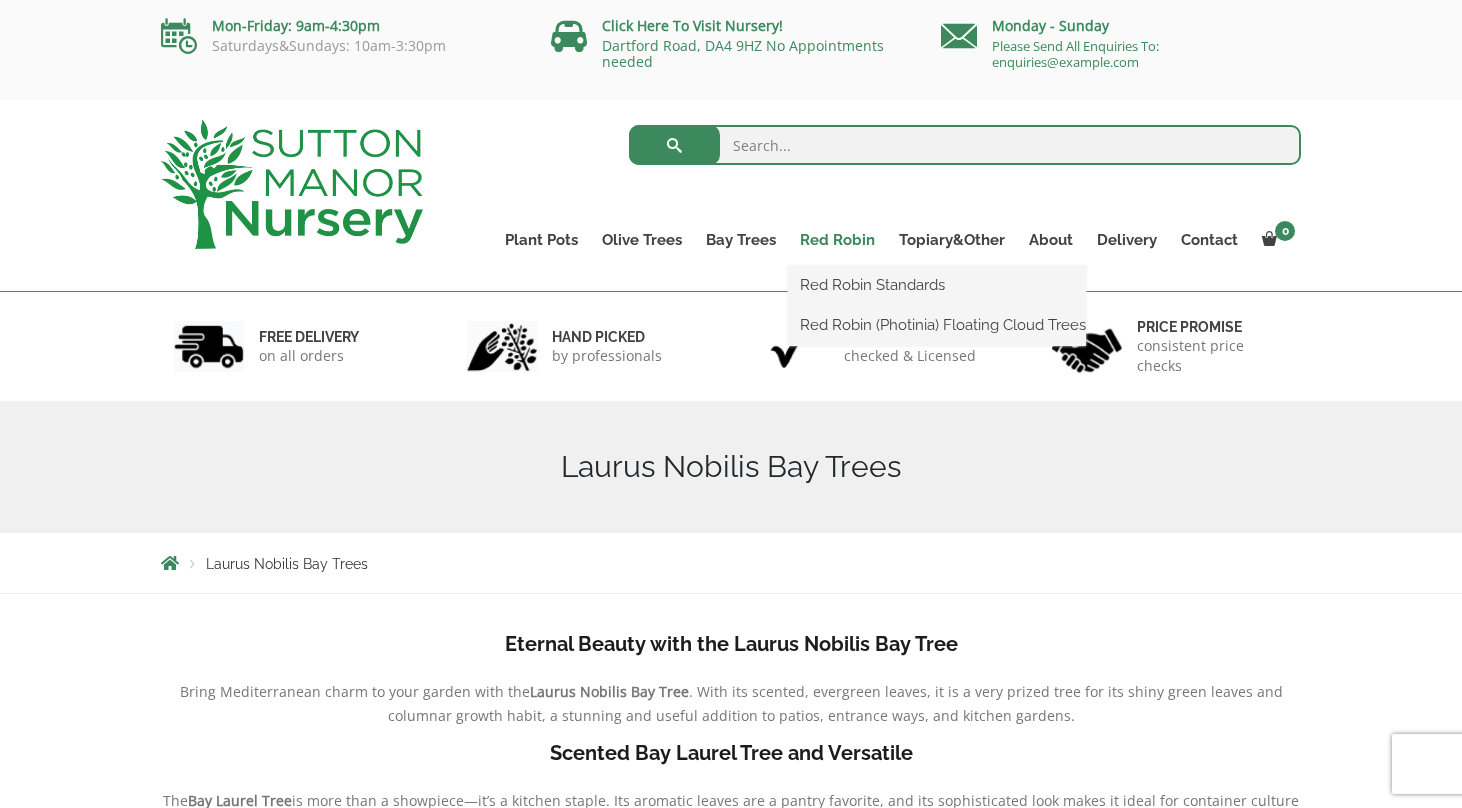click on "Red Robin" at bounding box center [837, 240] 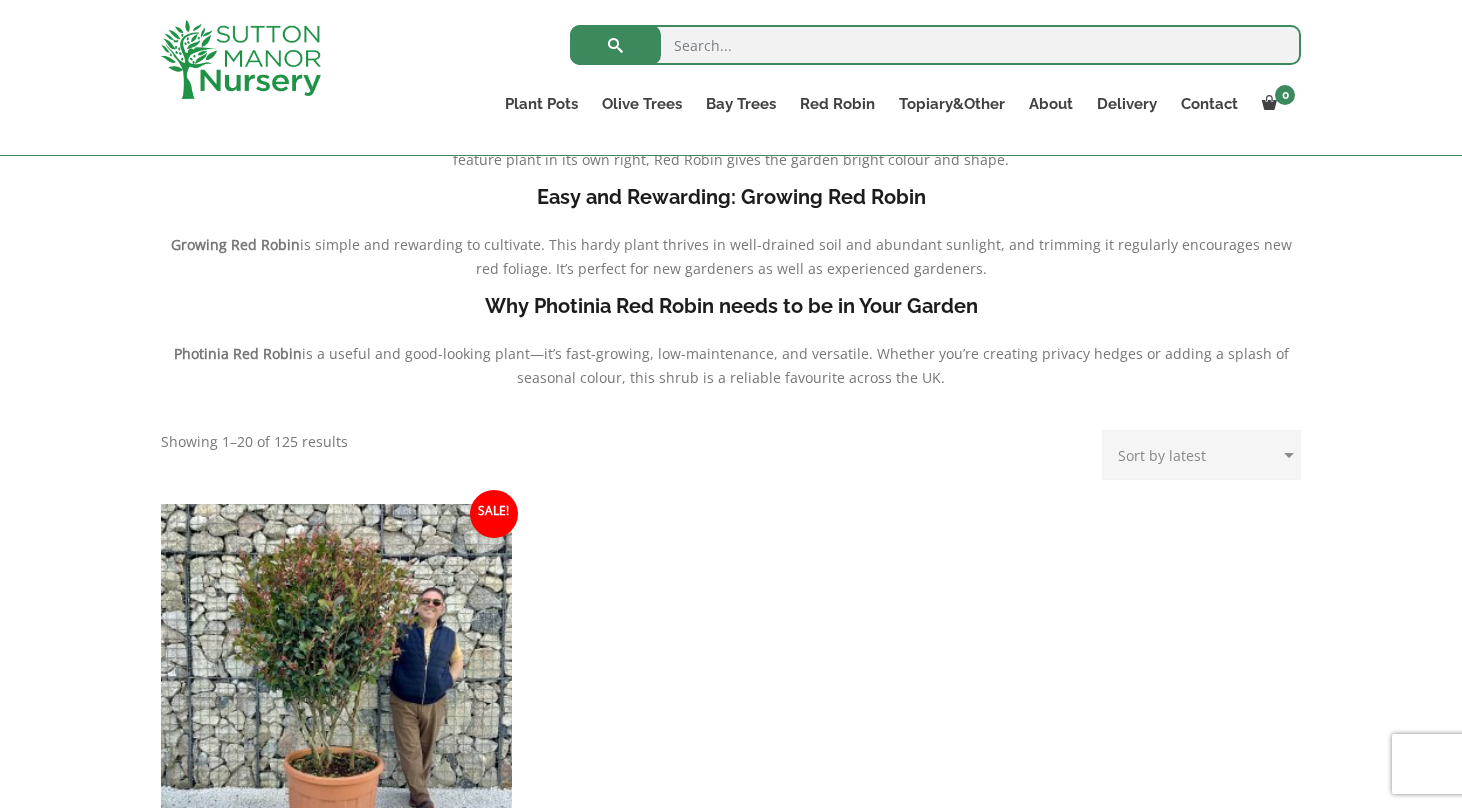 scroll, scrollTop: 553, scrollLeft: 0, axis: vertical 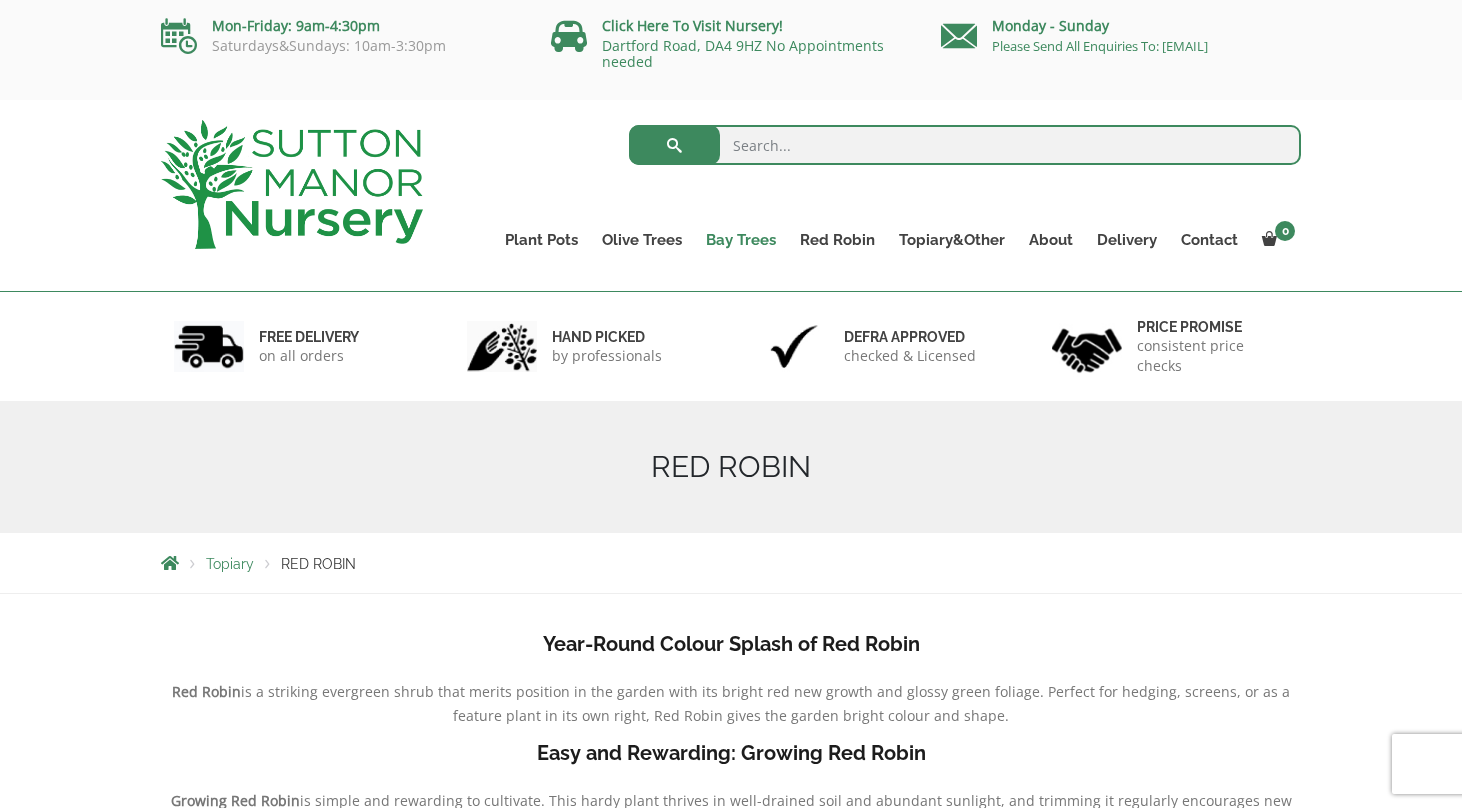 click on "Bay Trees" at bounding box center (741, 240) 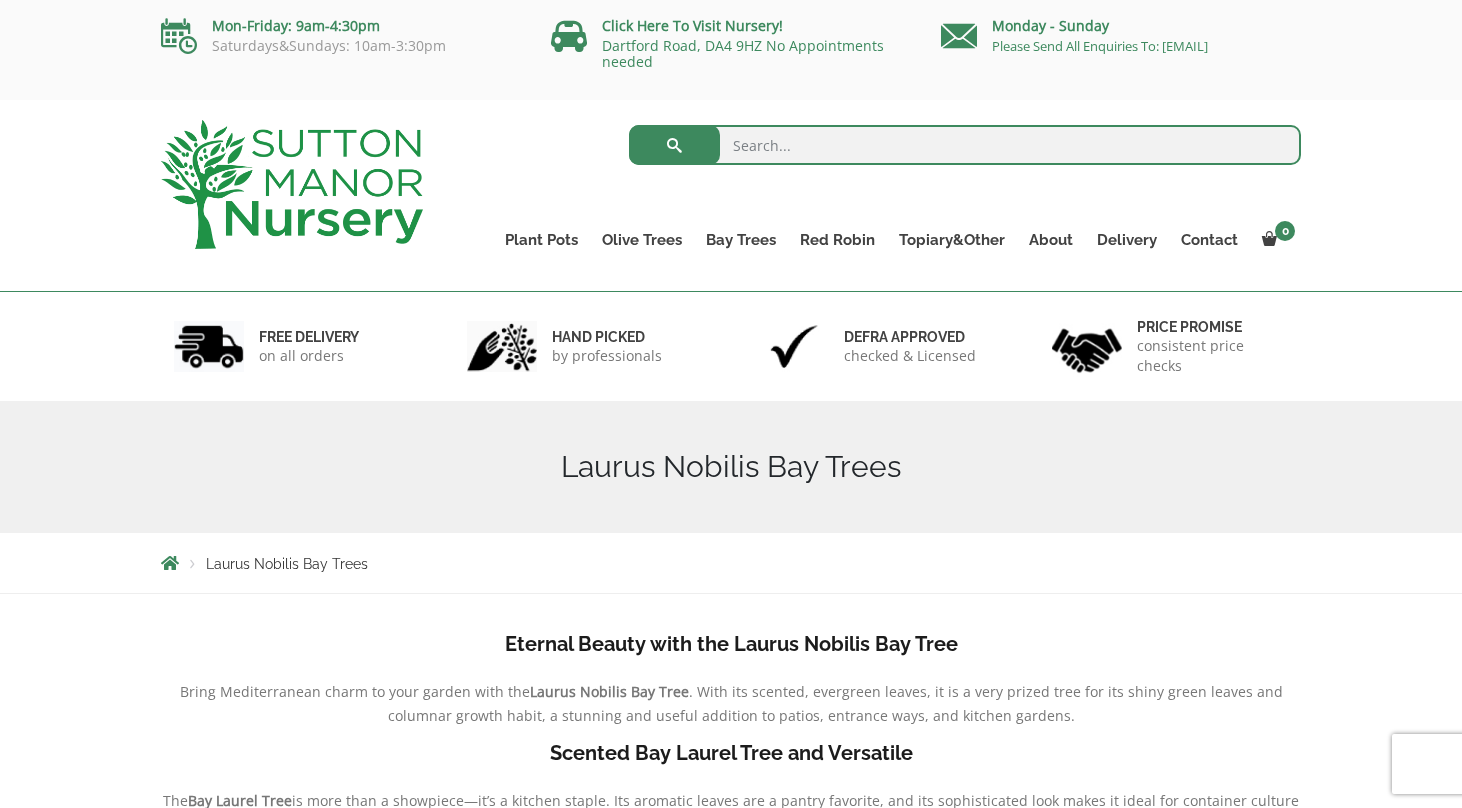 scroll, scrollTop: 0, scrollLeft: 0, axis: both 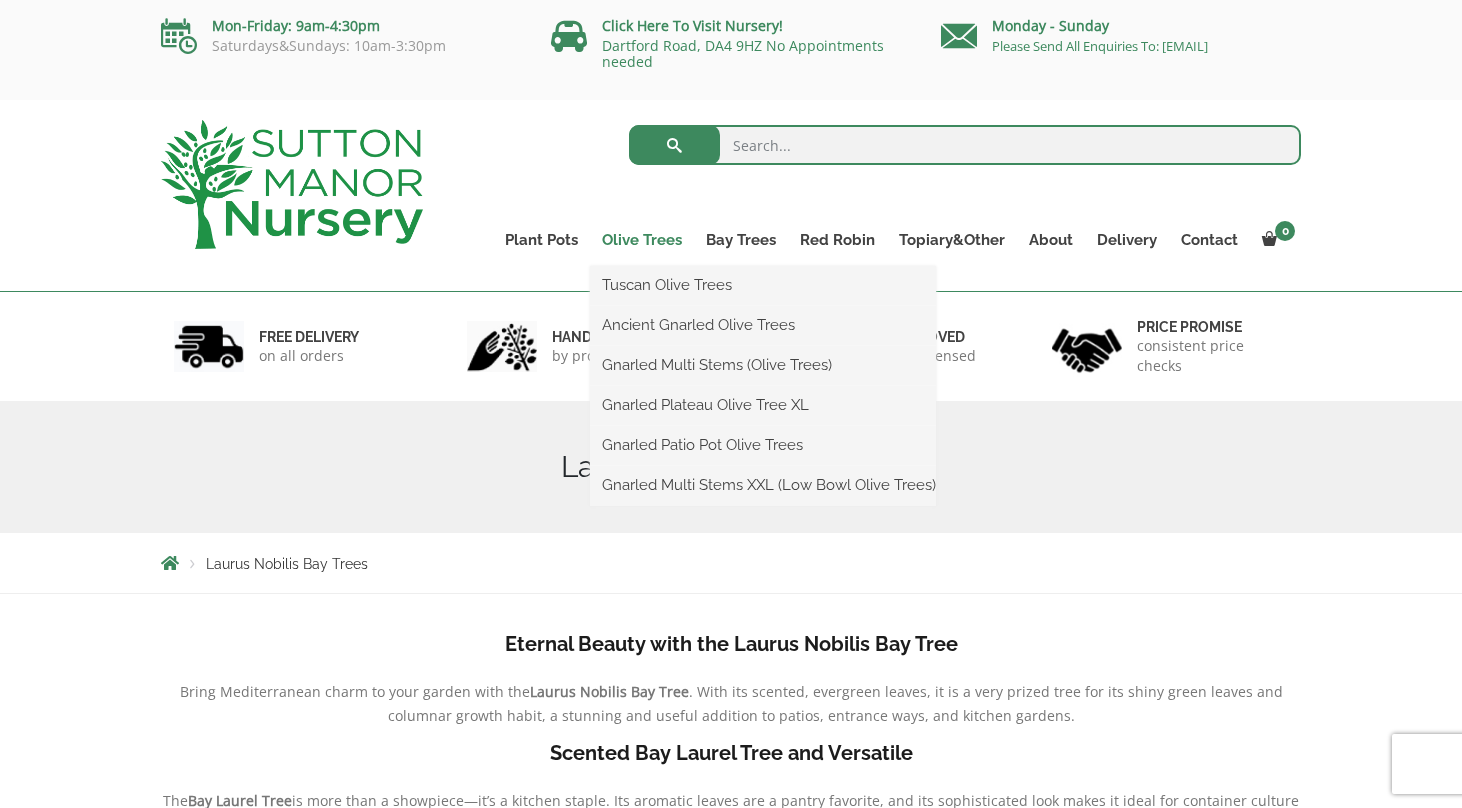 click on "Olive Trees" at bounding box center [642, 240] 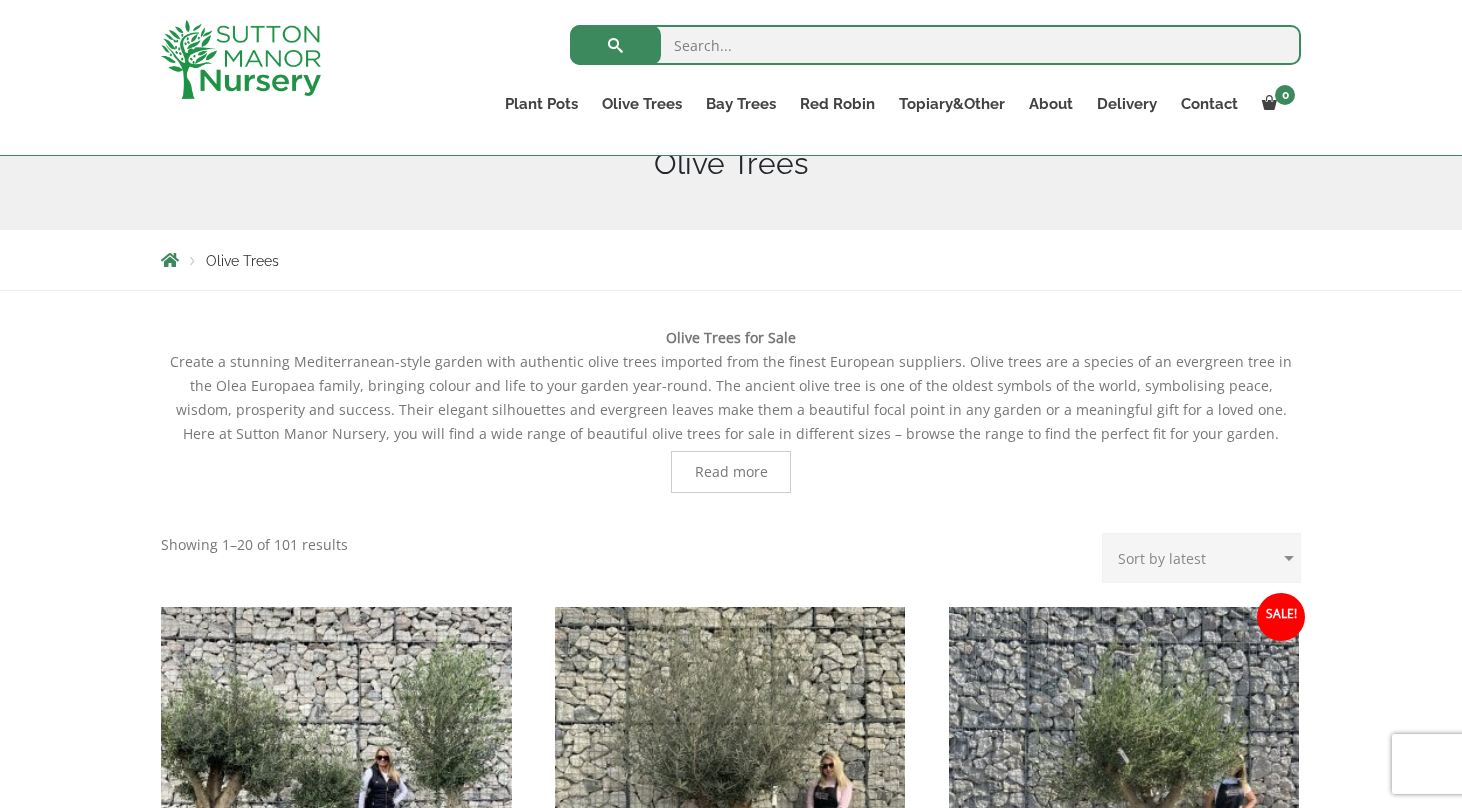 scroll, scrollTop: 446, scrollLeft: 0, axis: vertical 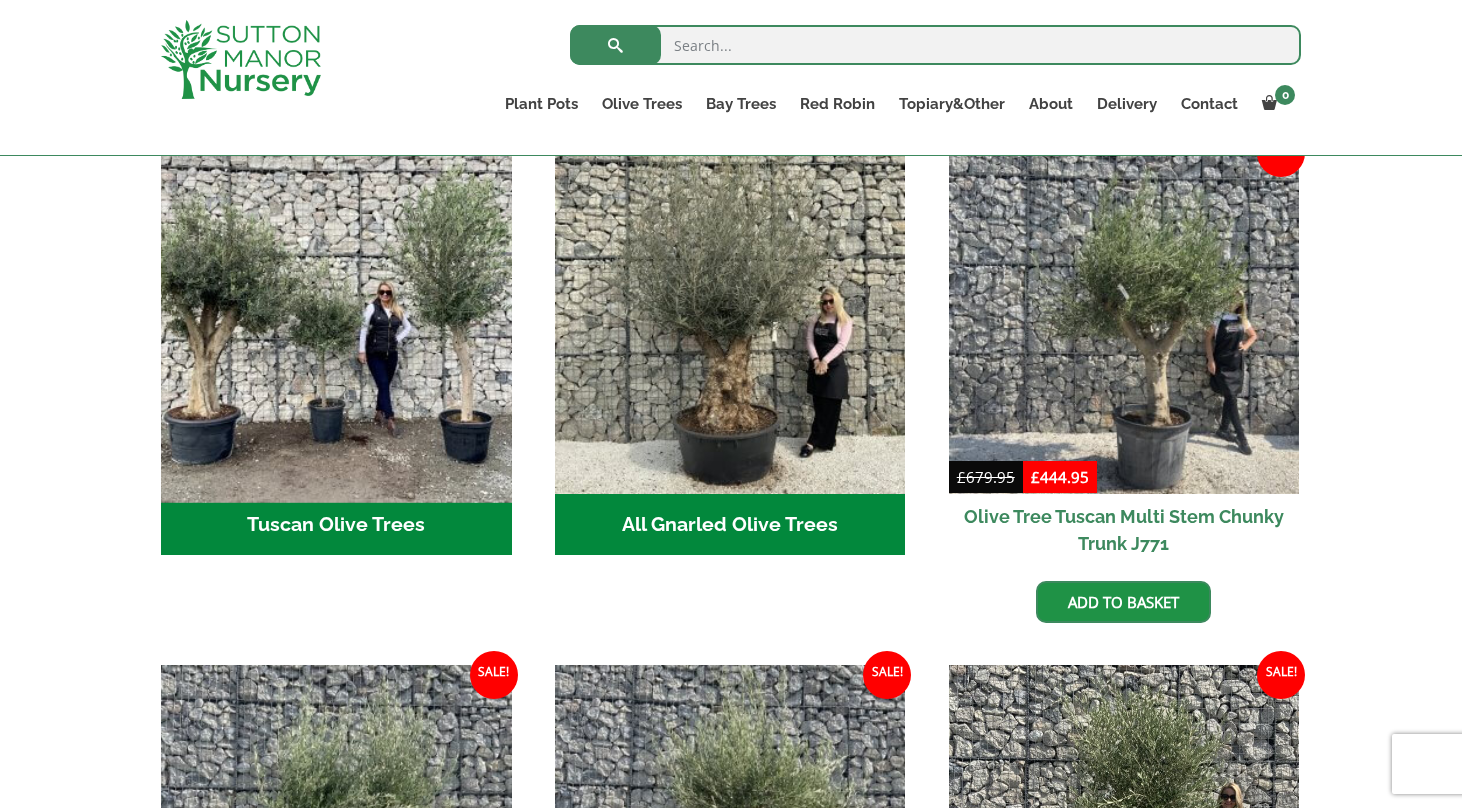 click at bounding box center (336, 318) 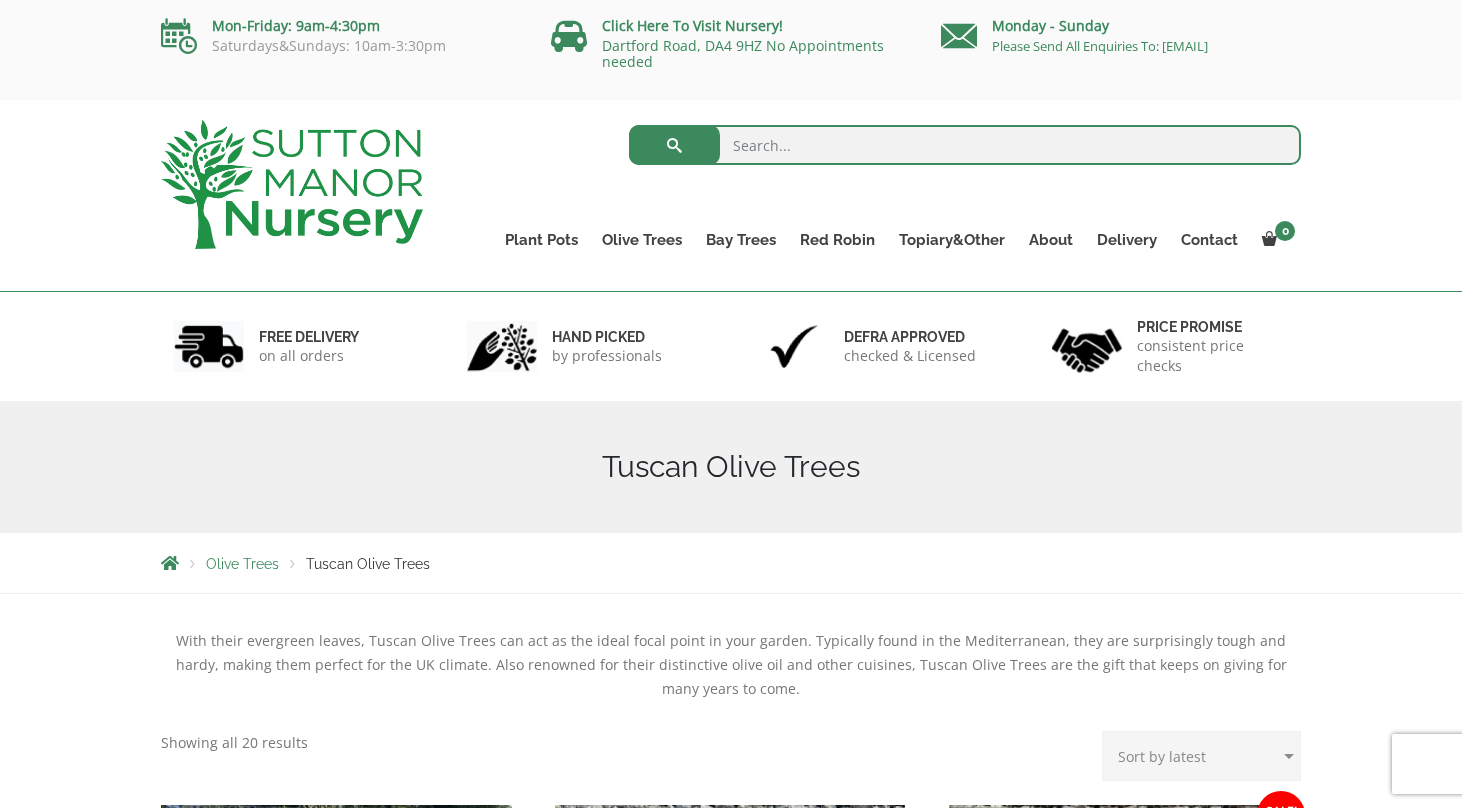 scroll, scrollTop: 0, scrollLeft: 0, axis: both 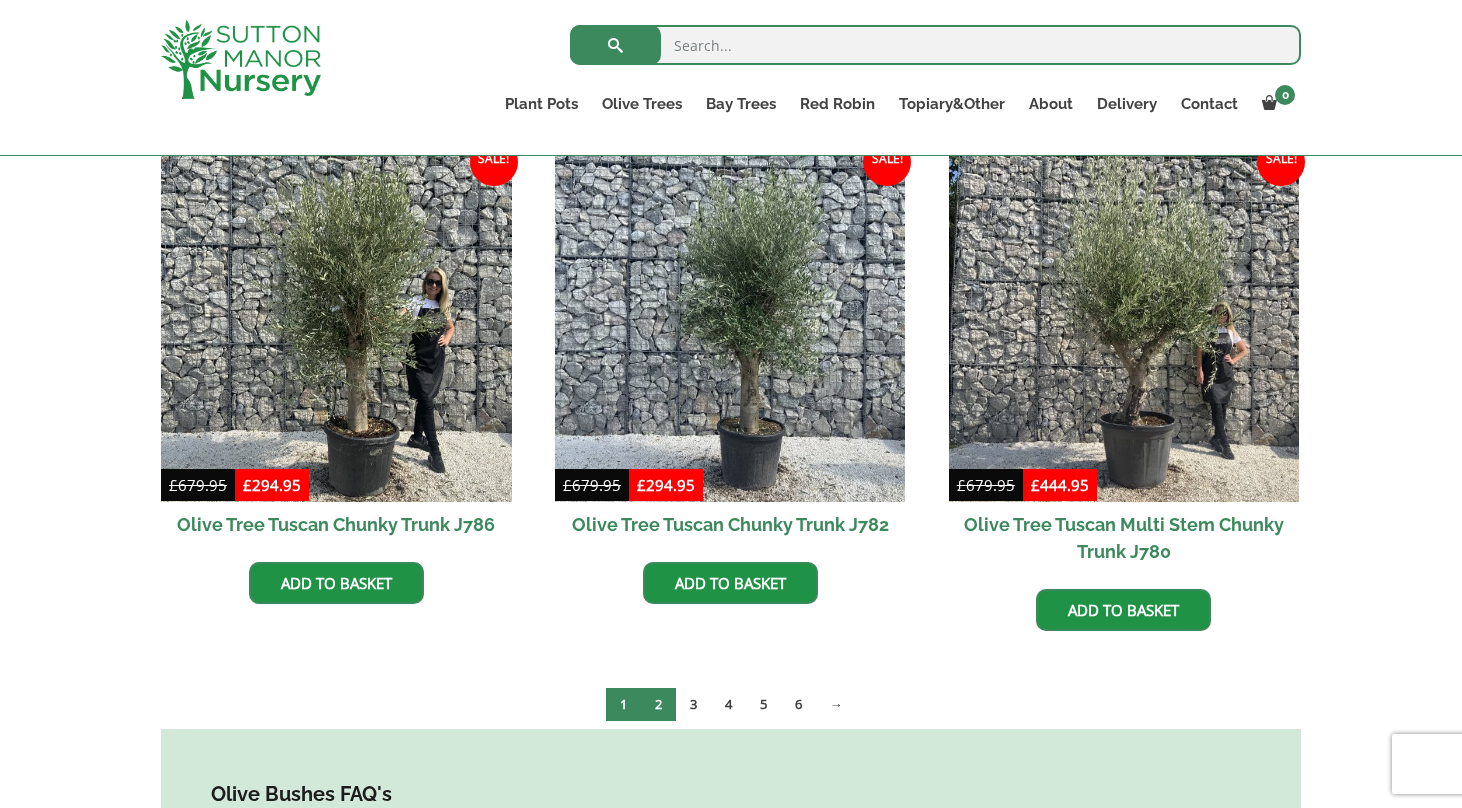 click on "2" at bounding box center [658, 704] 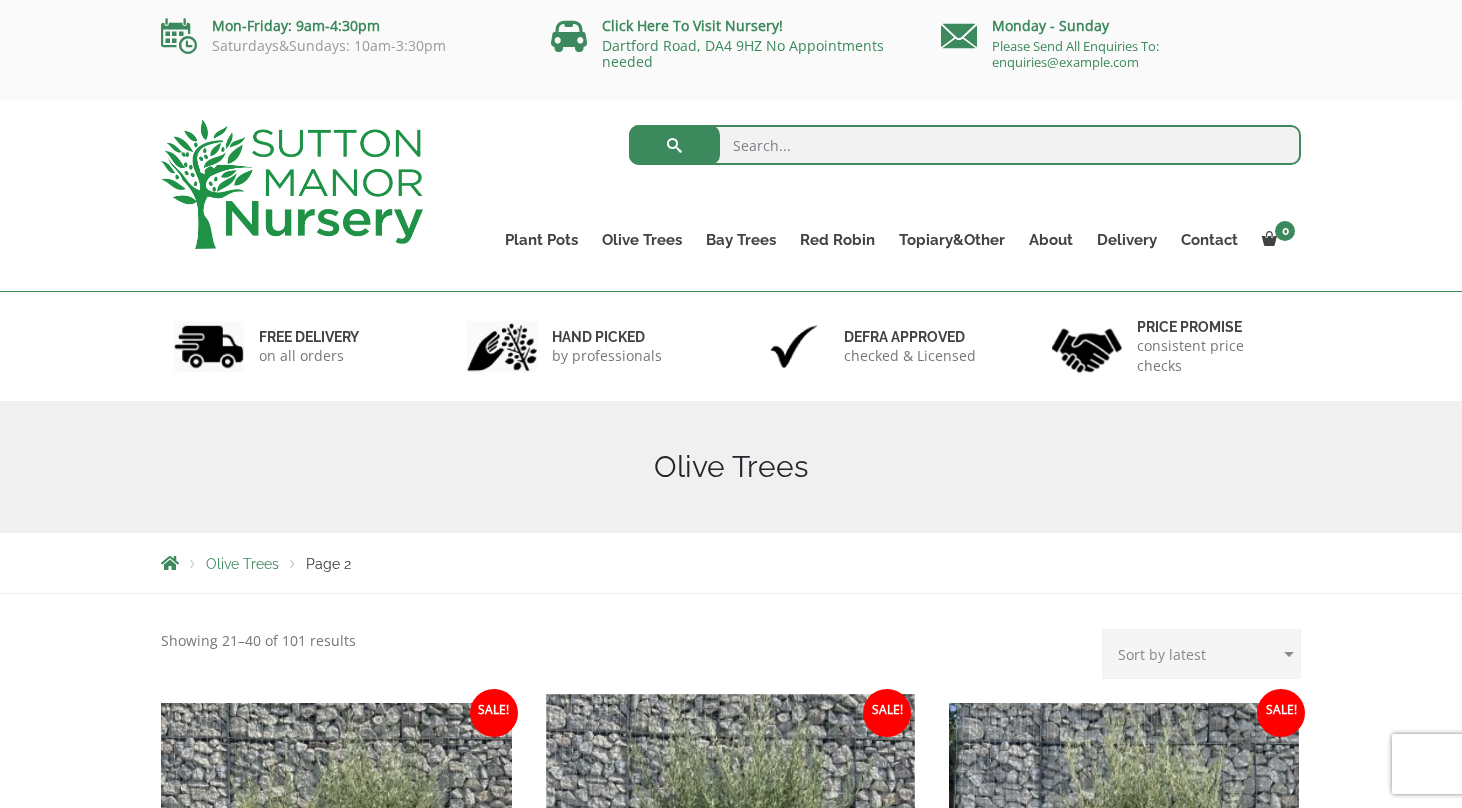 scroll, scrollTop: 0, scrollLeft: 0, axis: both 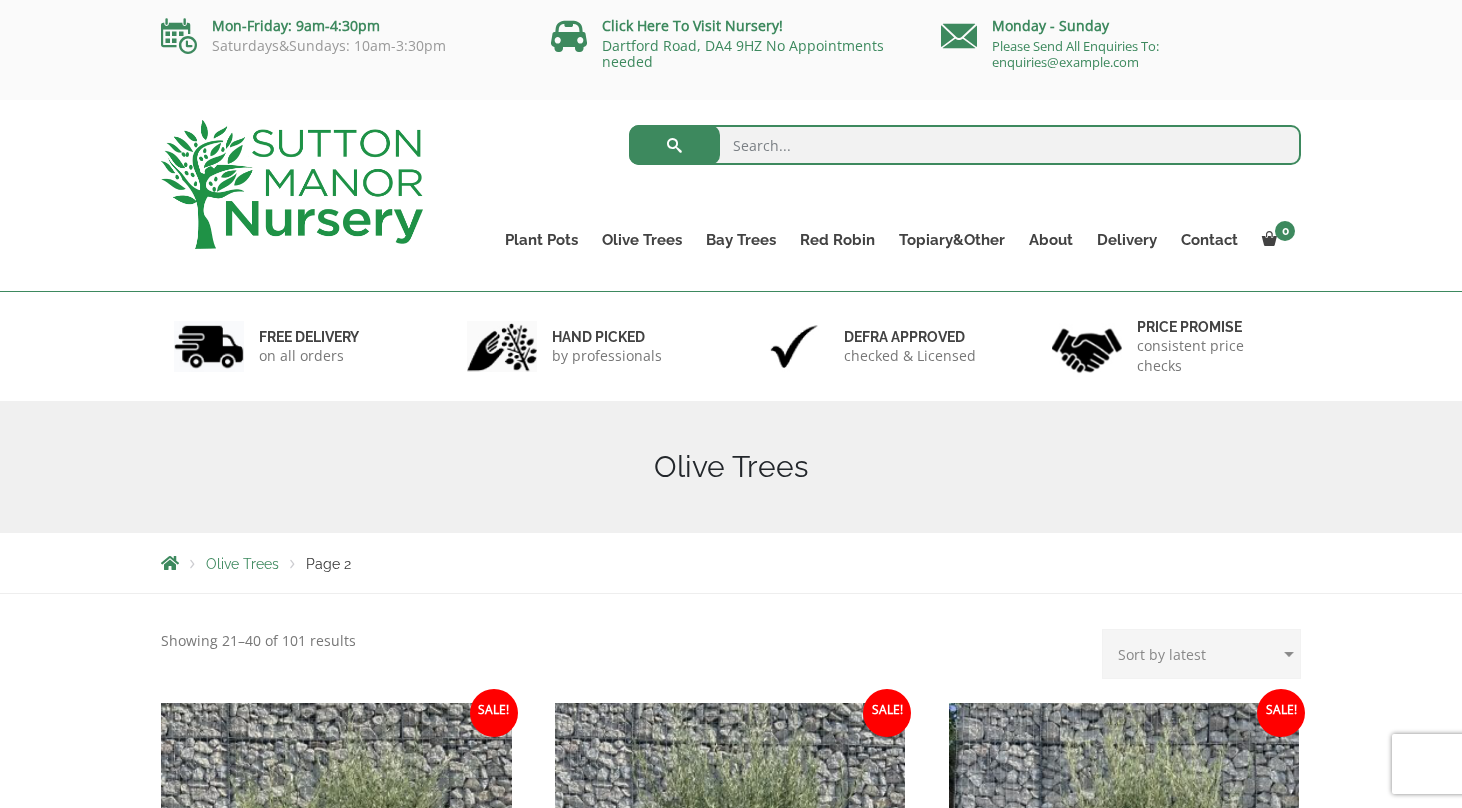 click at bounding box center (292, 184) 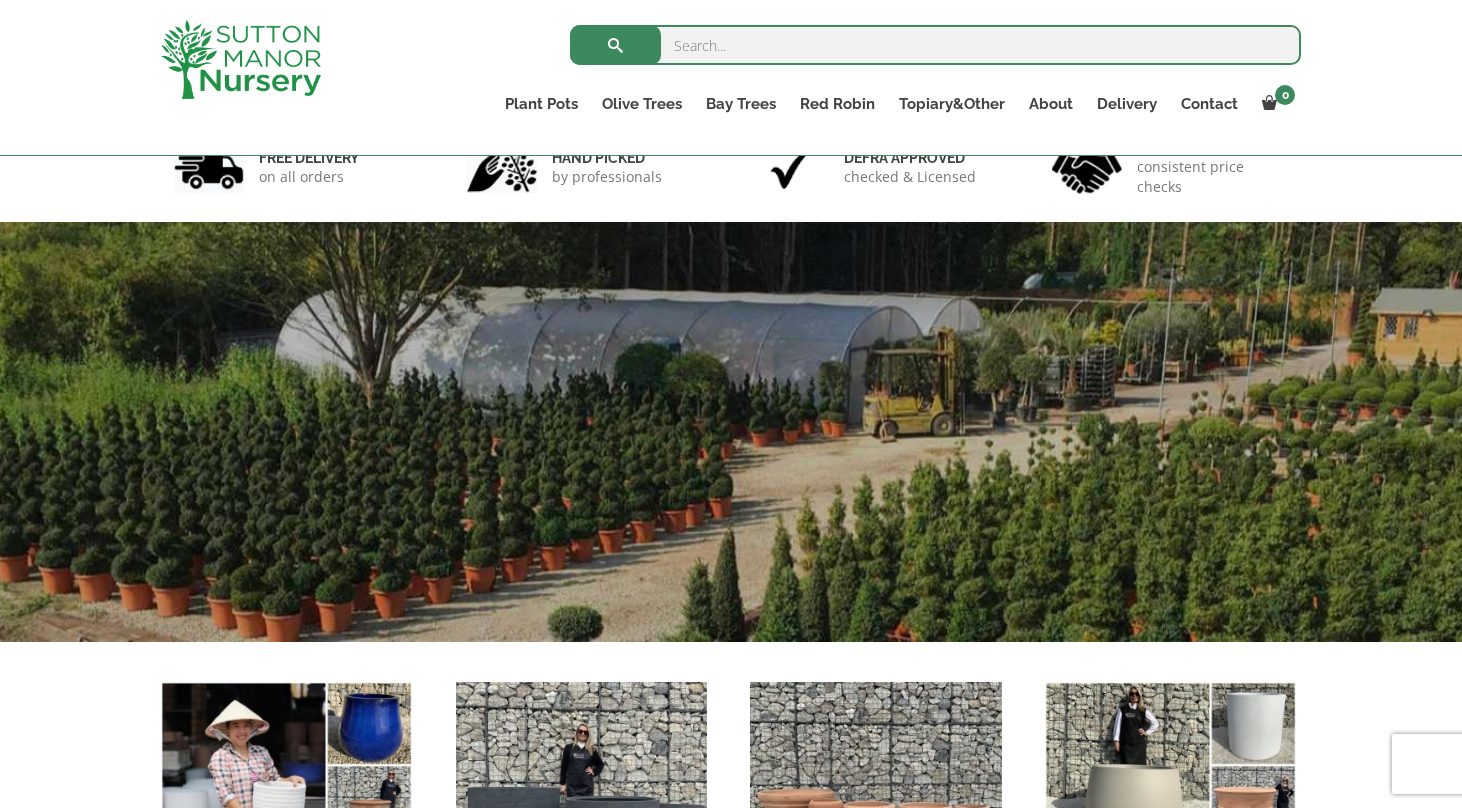 scroll, scrollTop: 356, scrollLeft: 0, axis: vertical 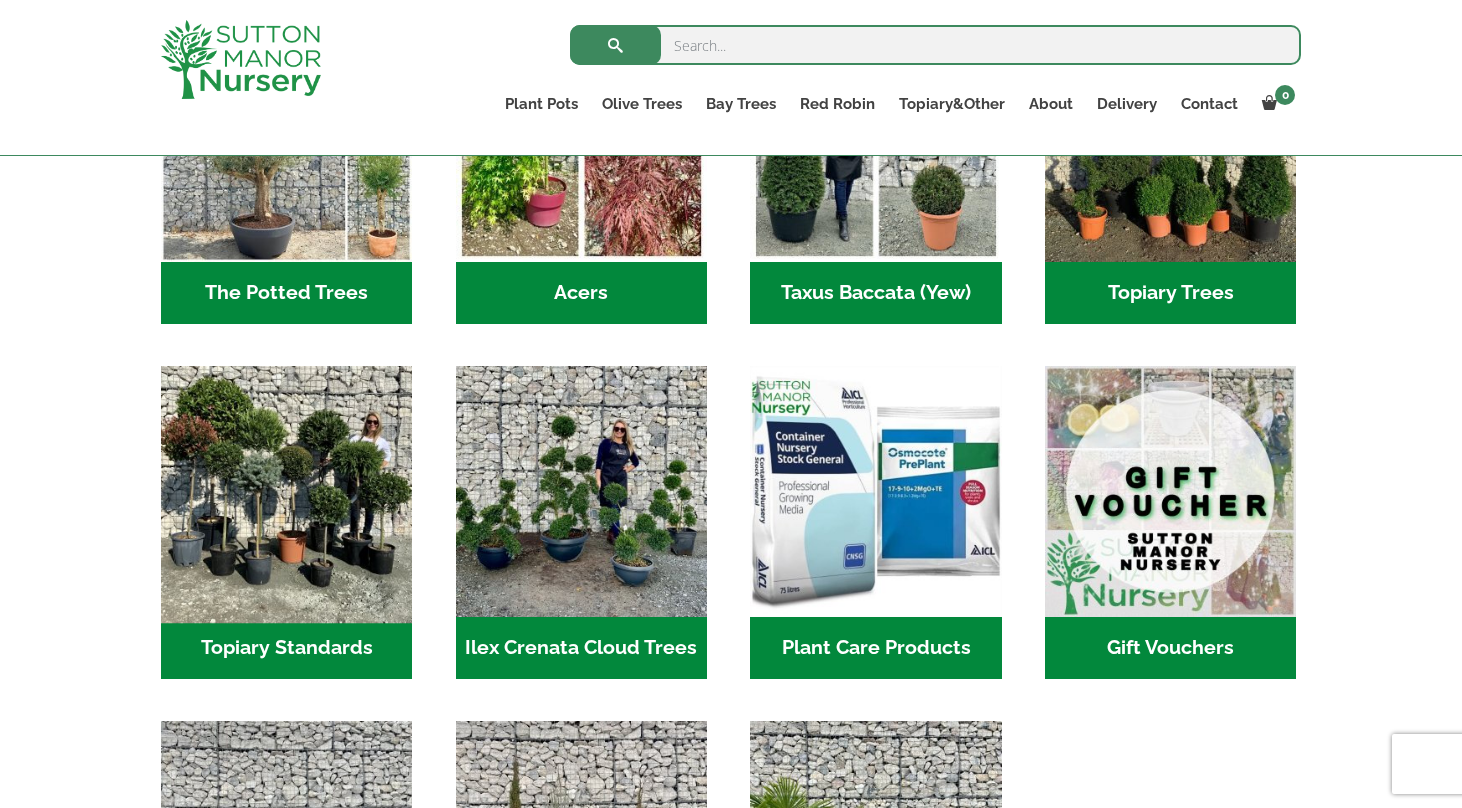 click at bounding box center [287, 491] 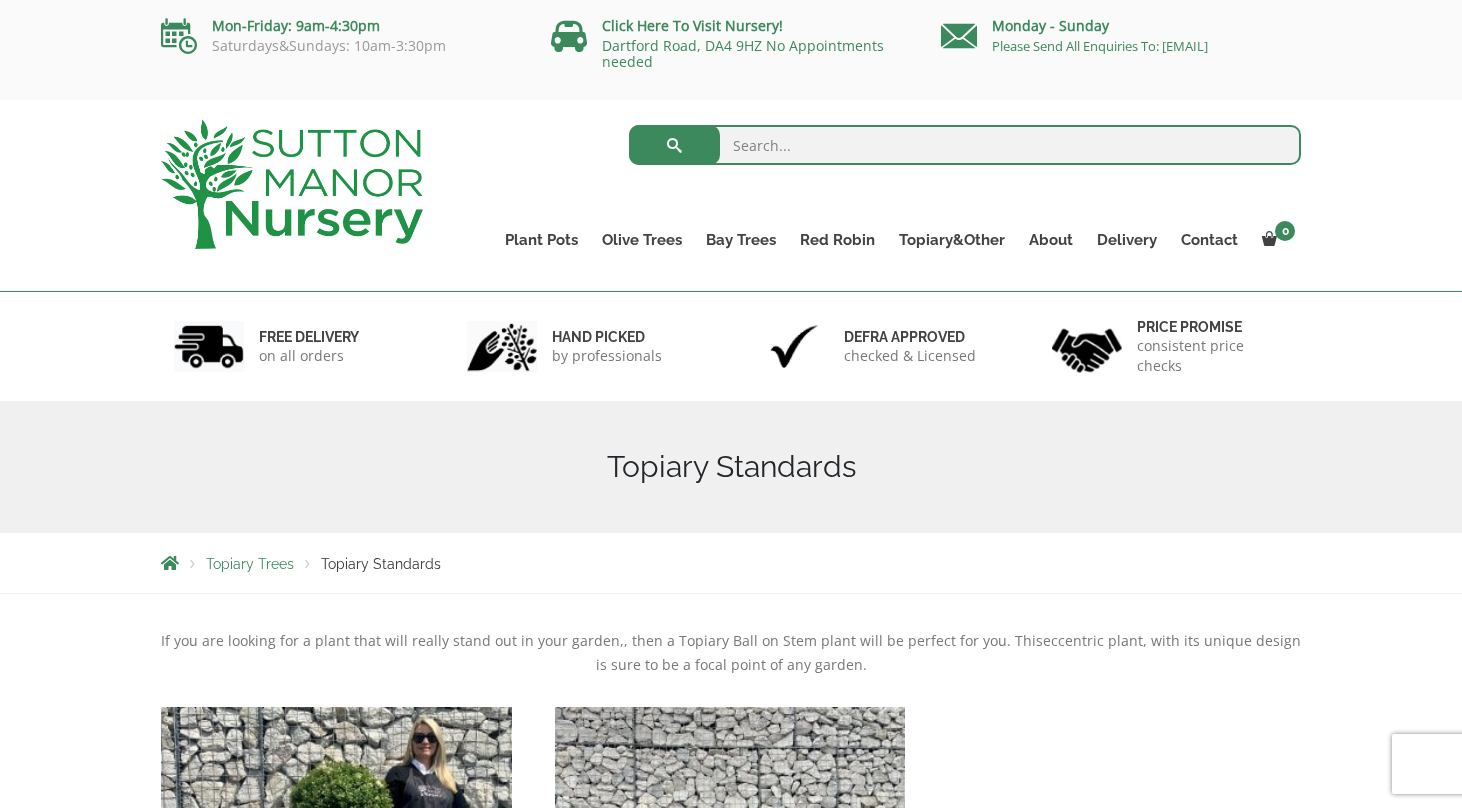 scroll, scrollTop: 0, scrollLeft: 0, axis: both 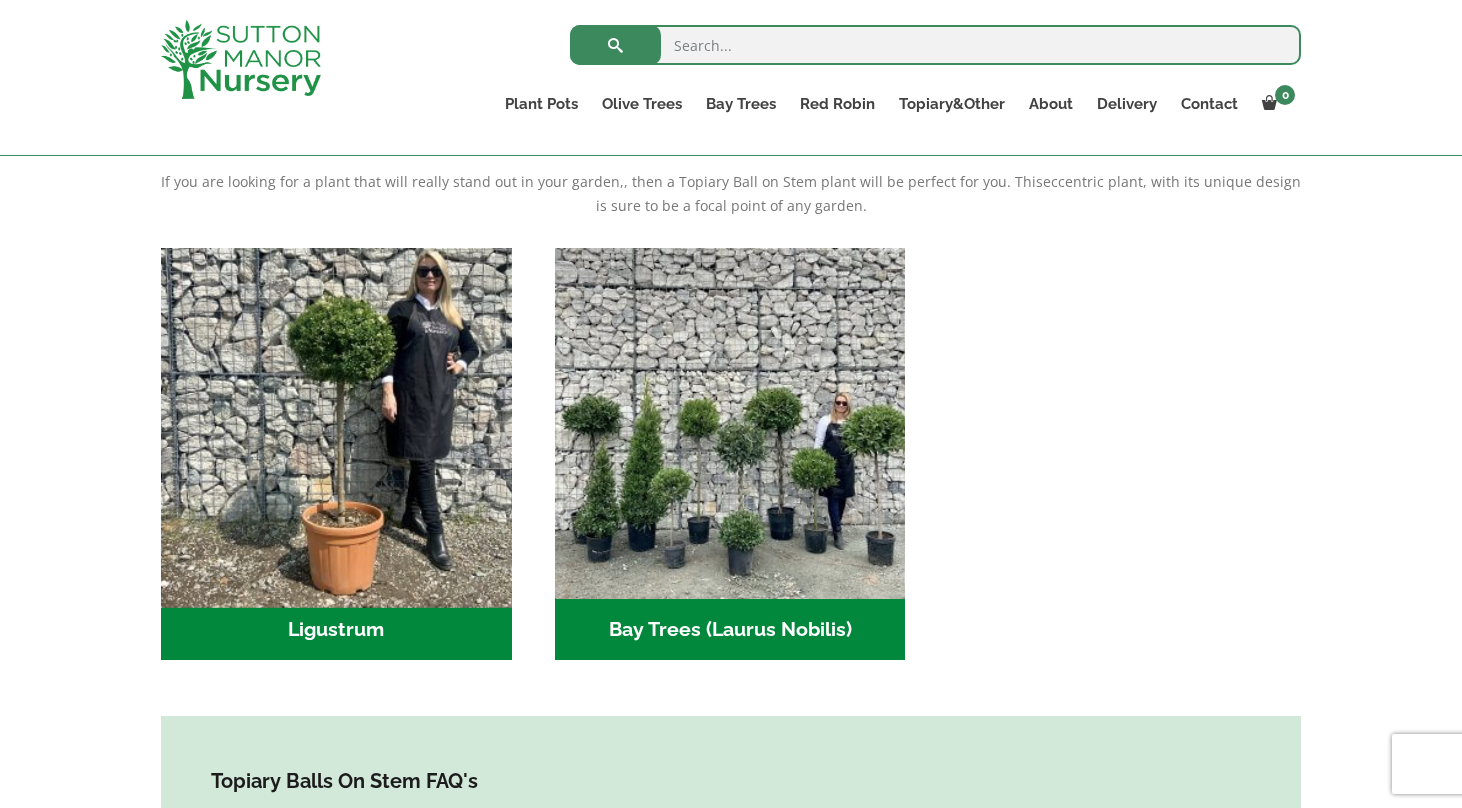 click at bounding box center (336, 423) 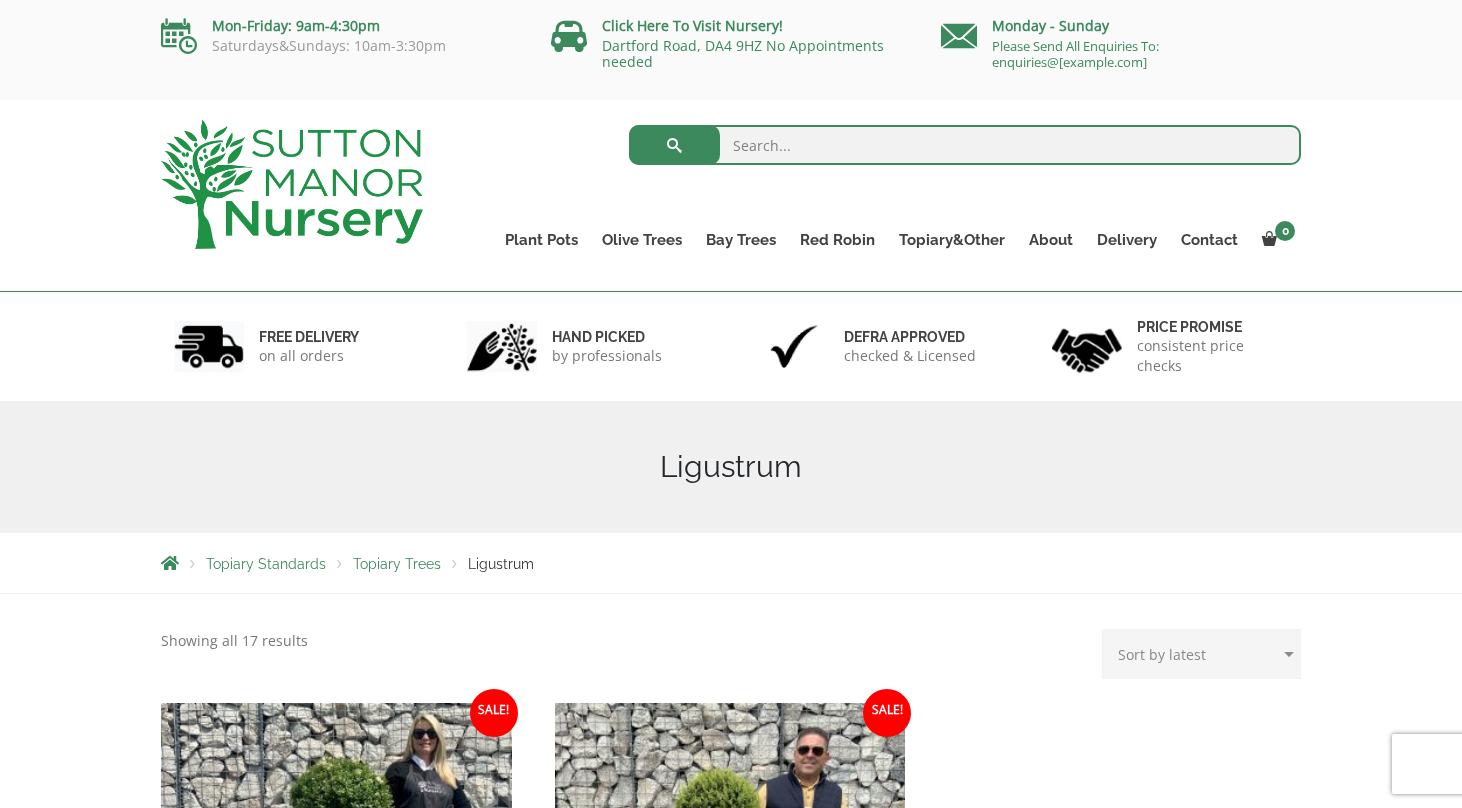 scroll, scrollTop: 342, scrollLeft: 0, axis: vertical 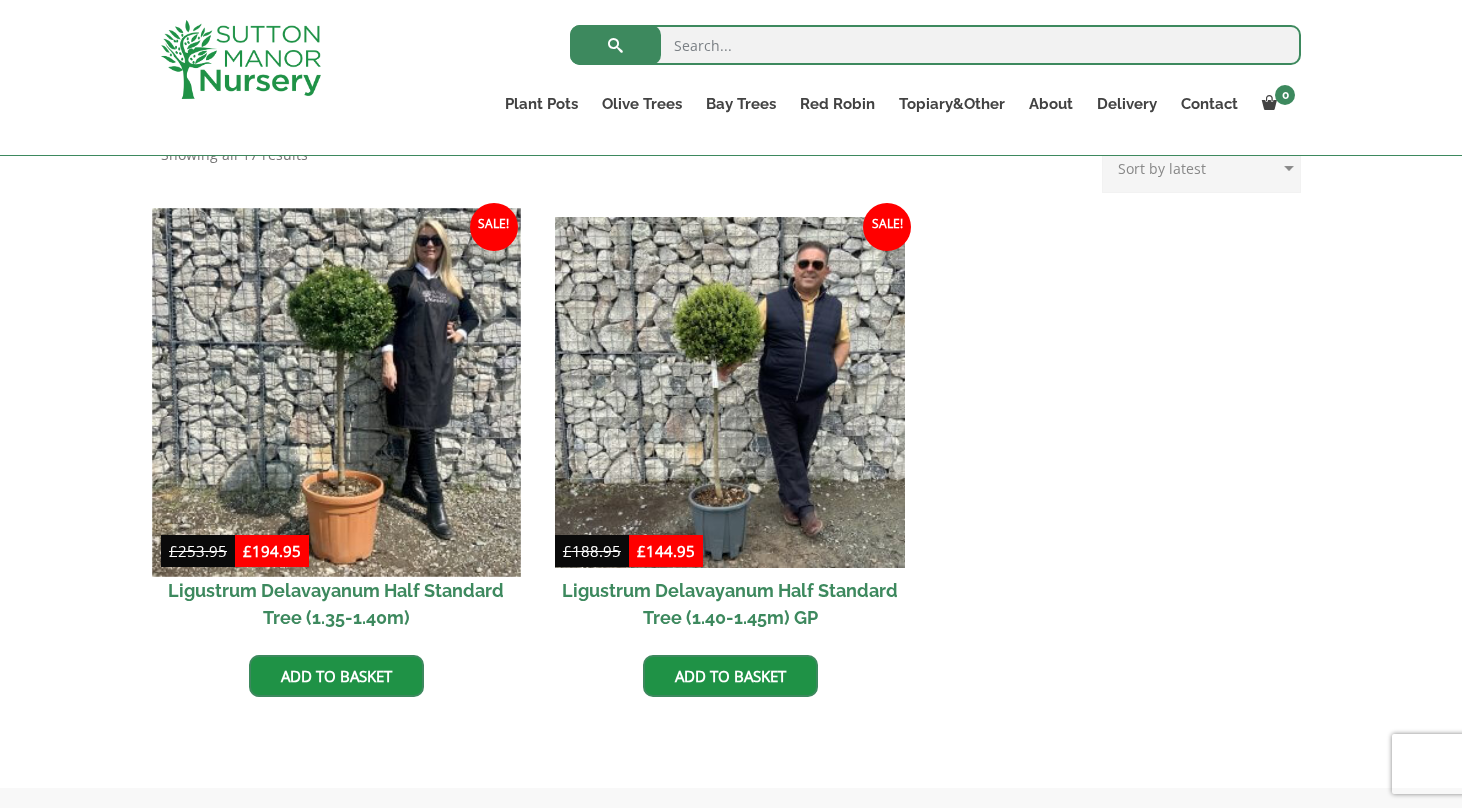click at bounding box center [336, 392] 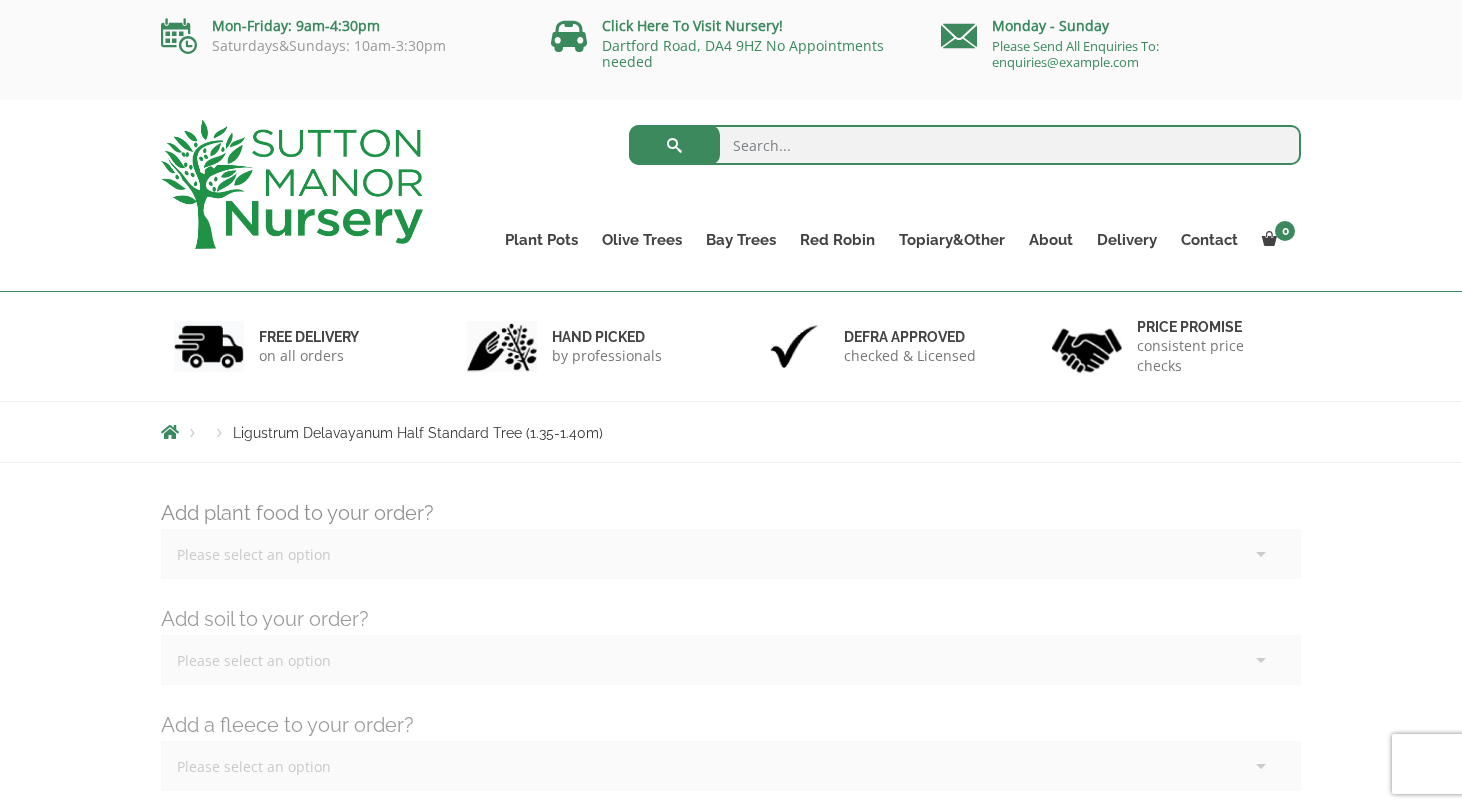 scroll, scrollTop: 0, scrollLeft: 0, axis: both 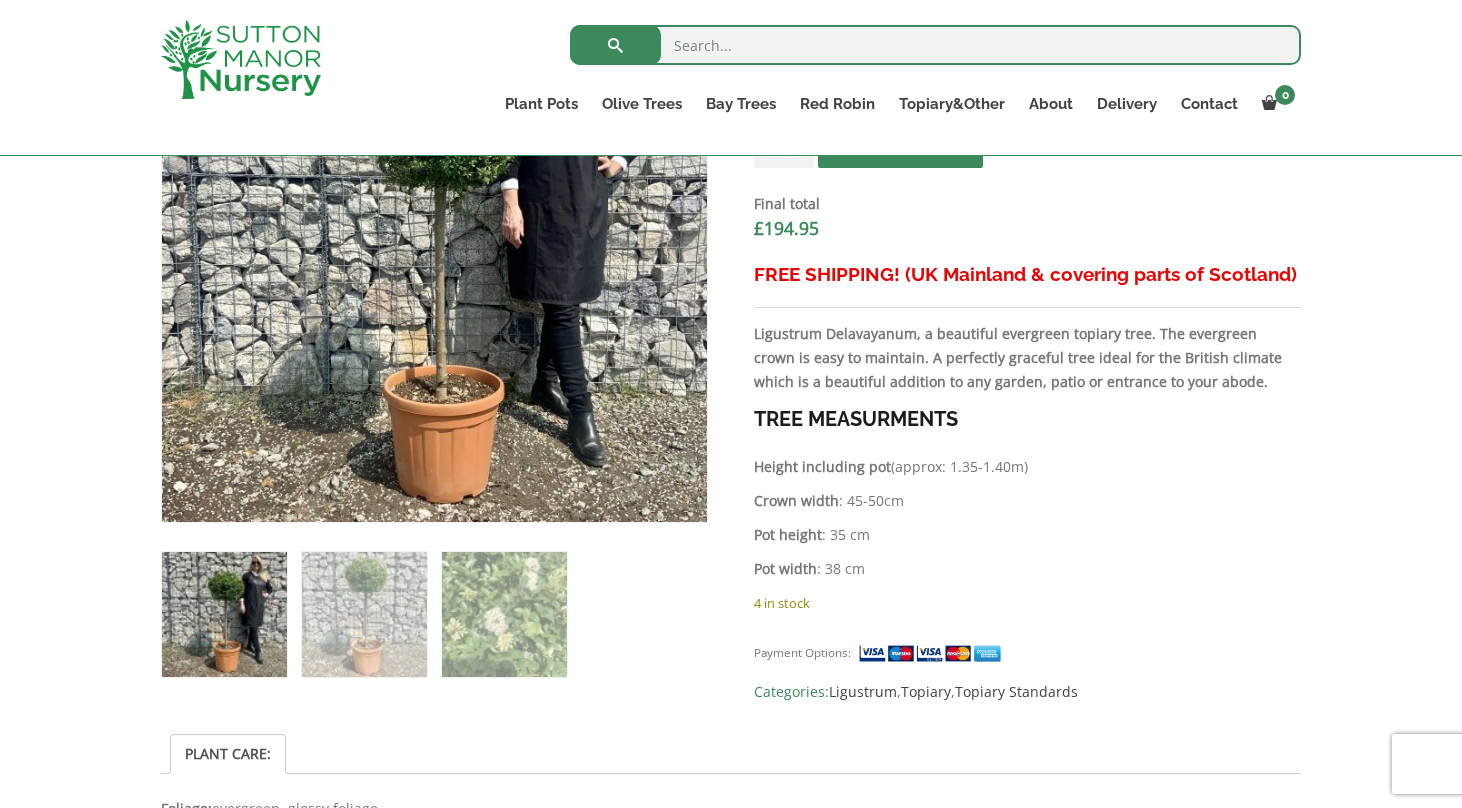 click at bounding box center [364, 614] 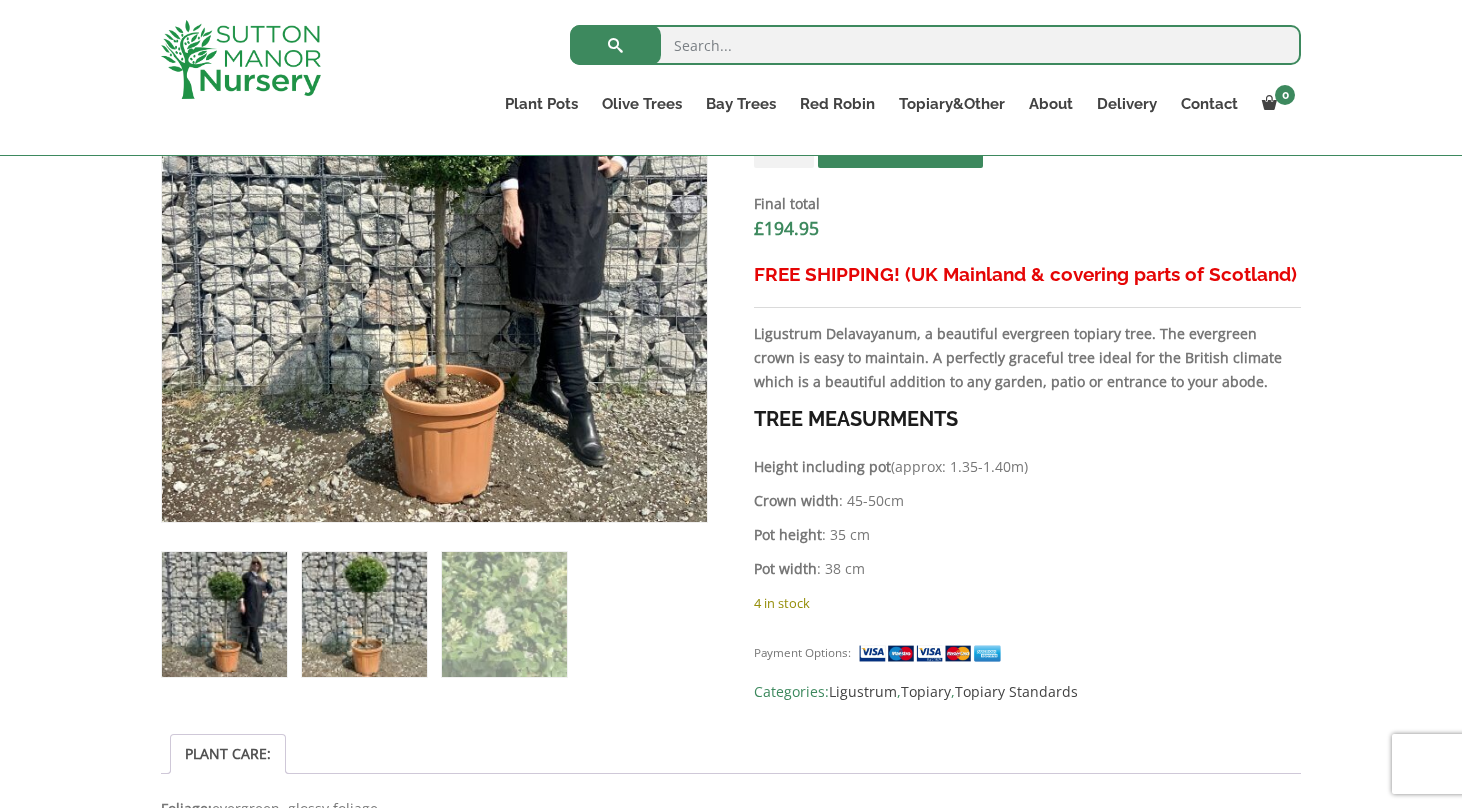 click at bounding box center [364, 614] 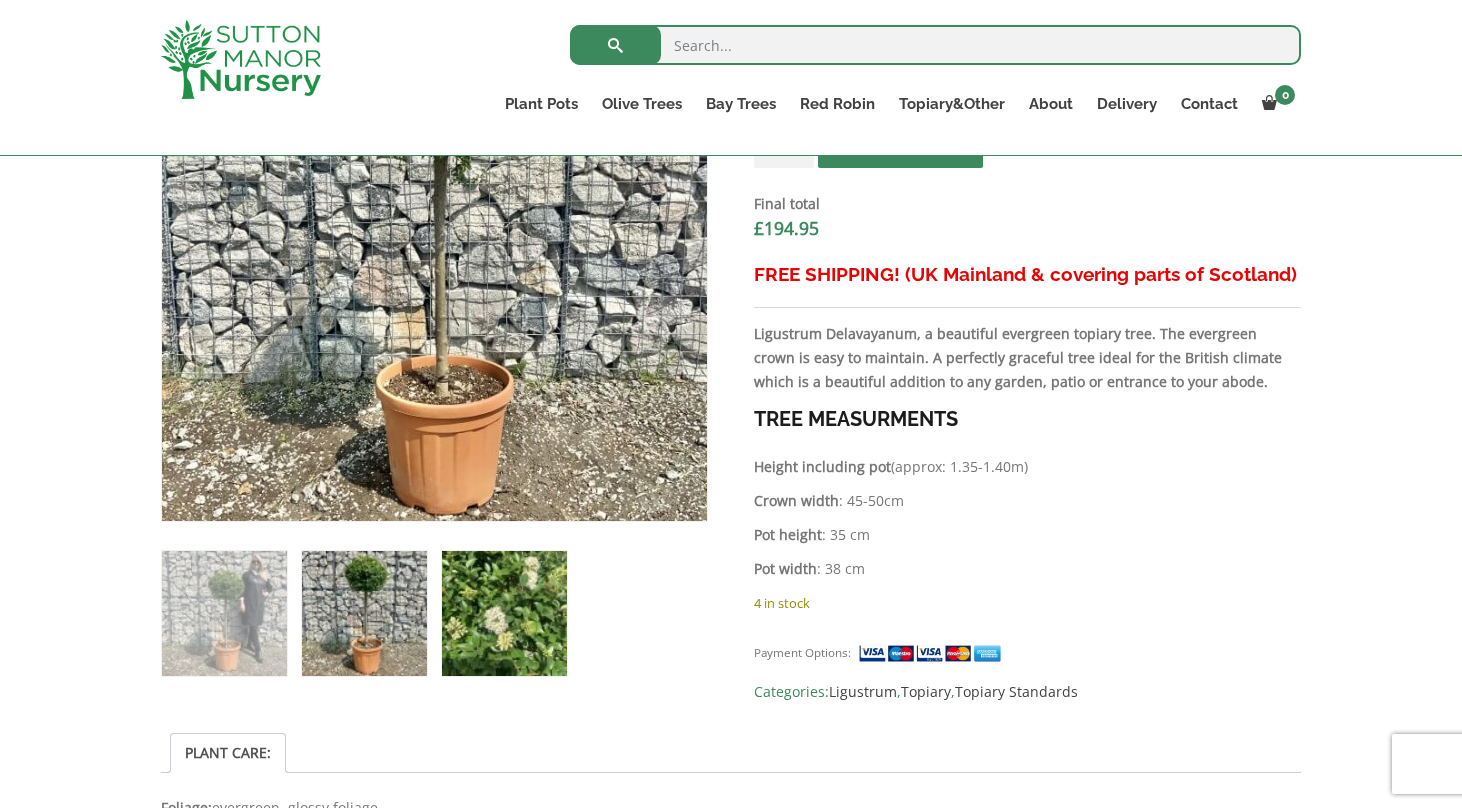 click at bounding box center (504, 613) 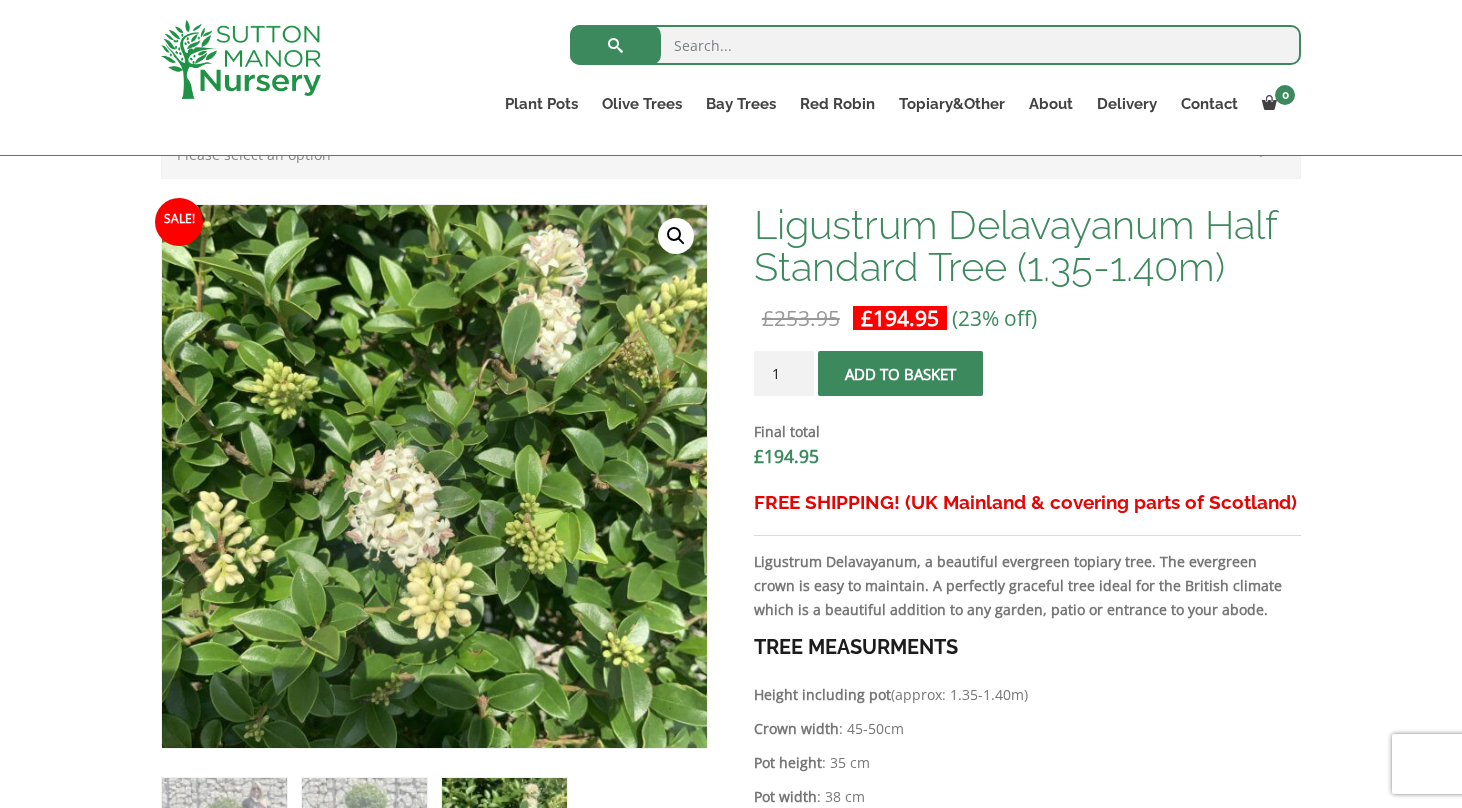 scroll, scrollTop: 575, scrollLeft: 0, axis: vertical 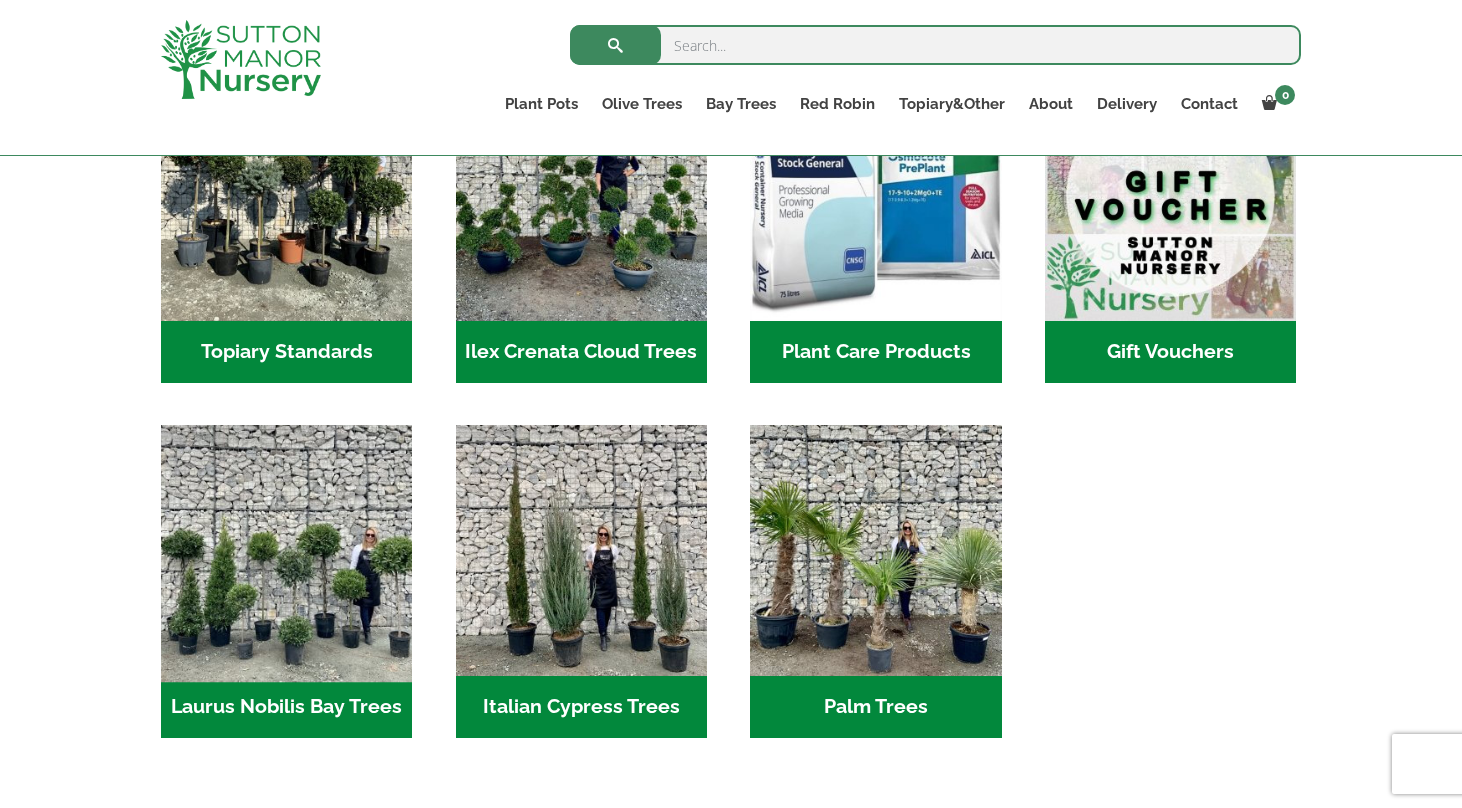 click at bounding box center [287, 550] 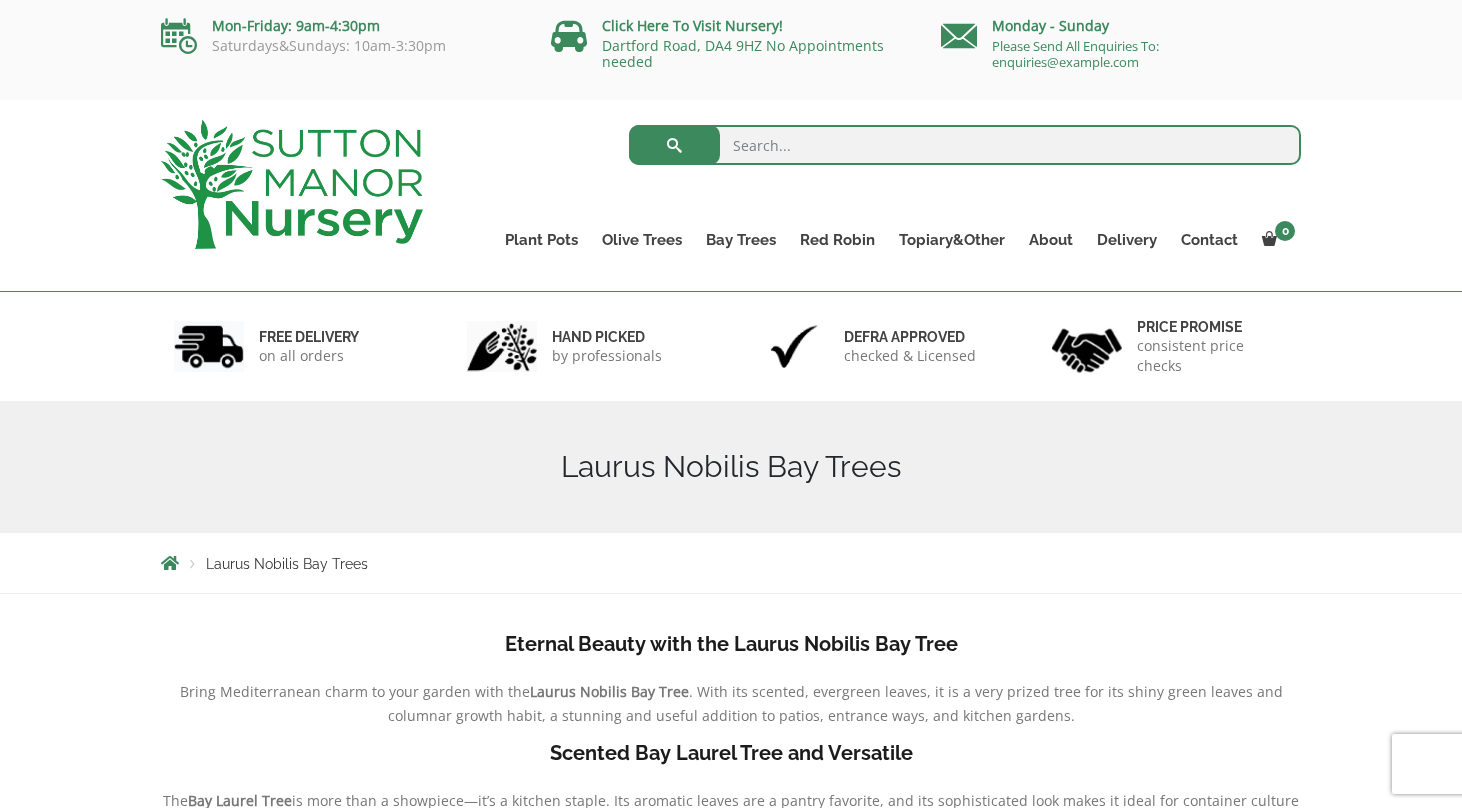 scroll, scrollTop: 0, scrollLeft: 0, axis: both 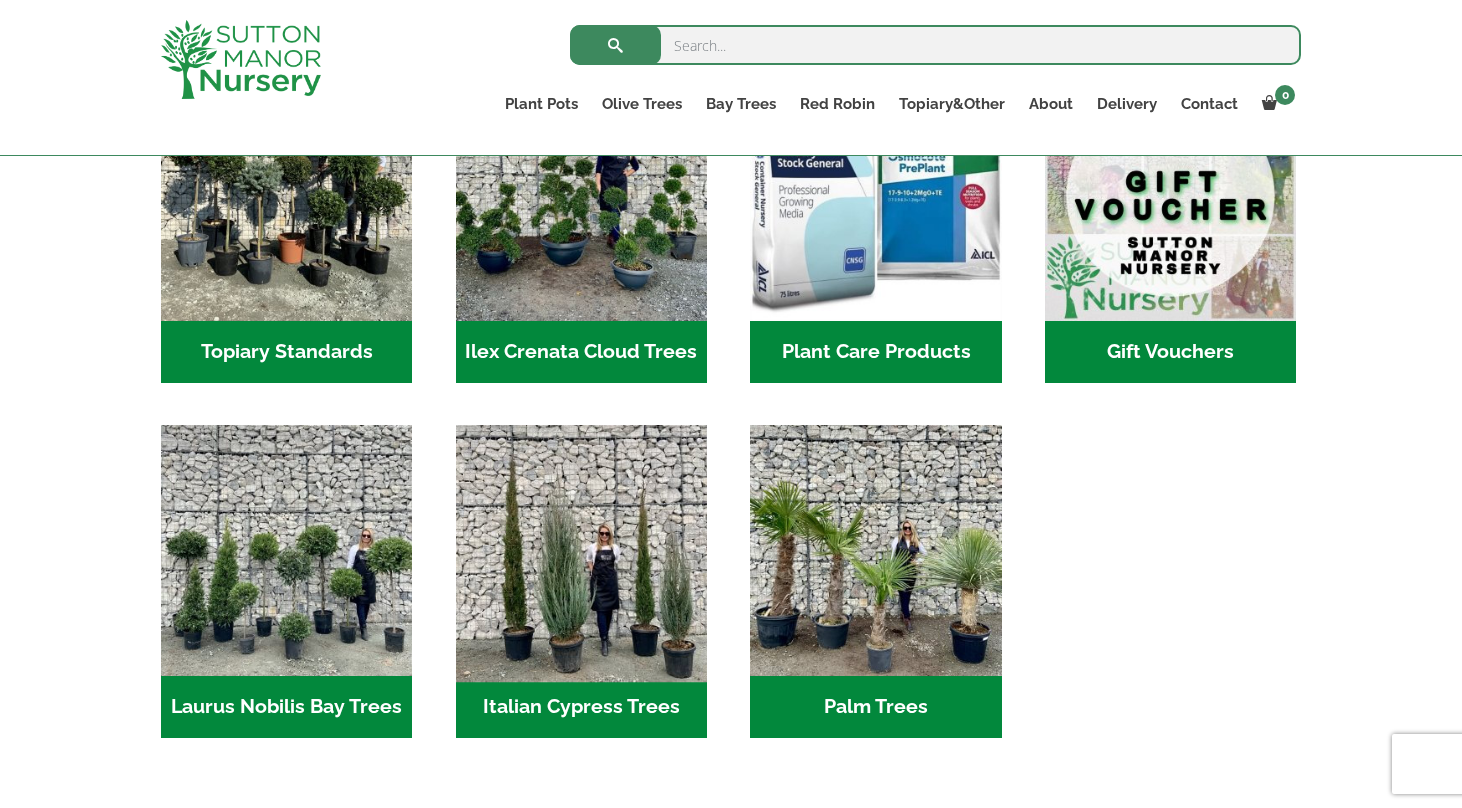 click at bounding box center [581, 550] 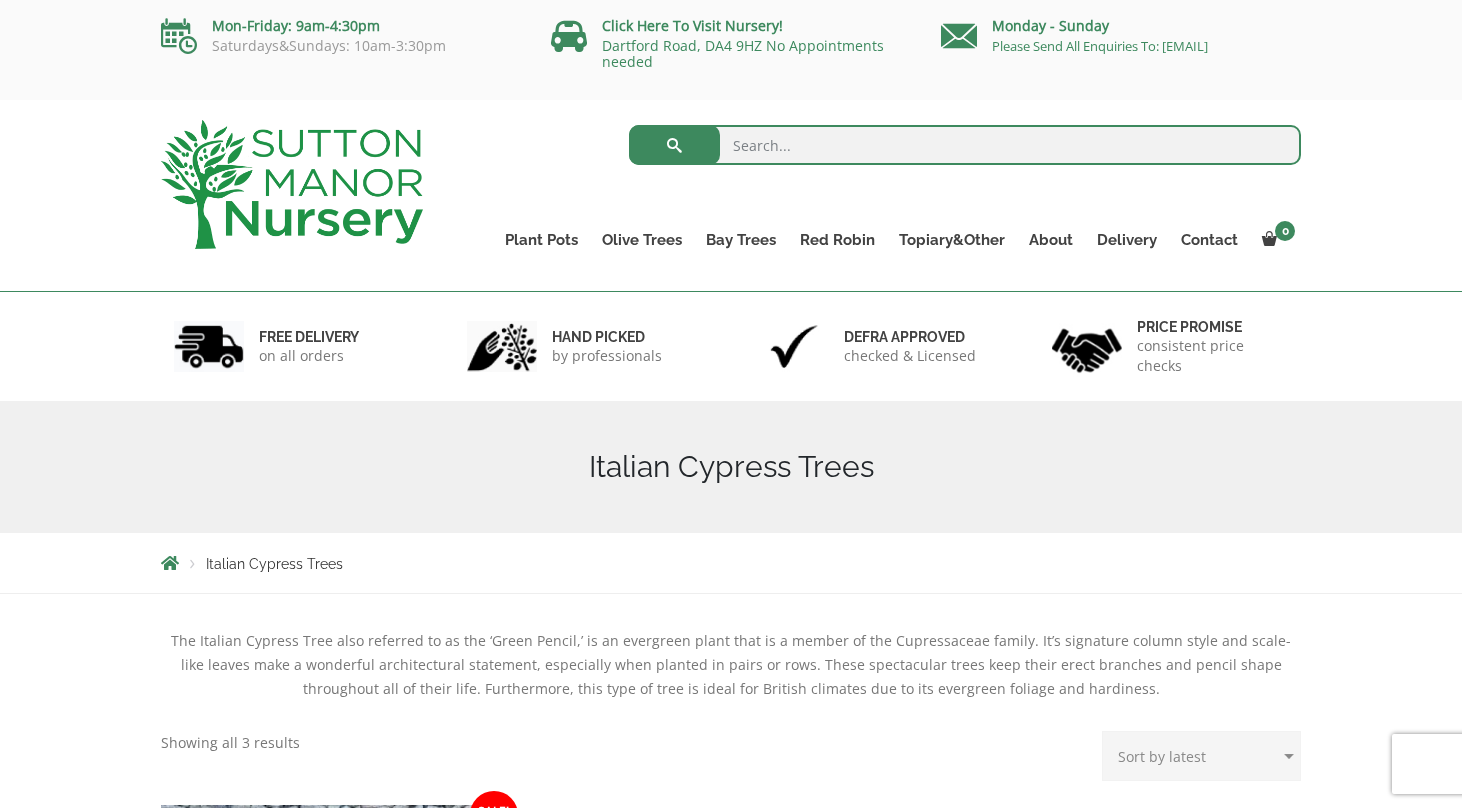 scroll, scrollTop: 487, scrollLeft: 0, axis: vertical 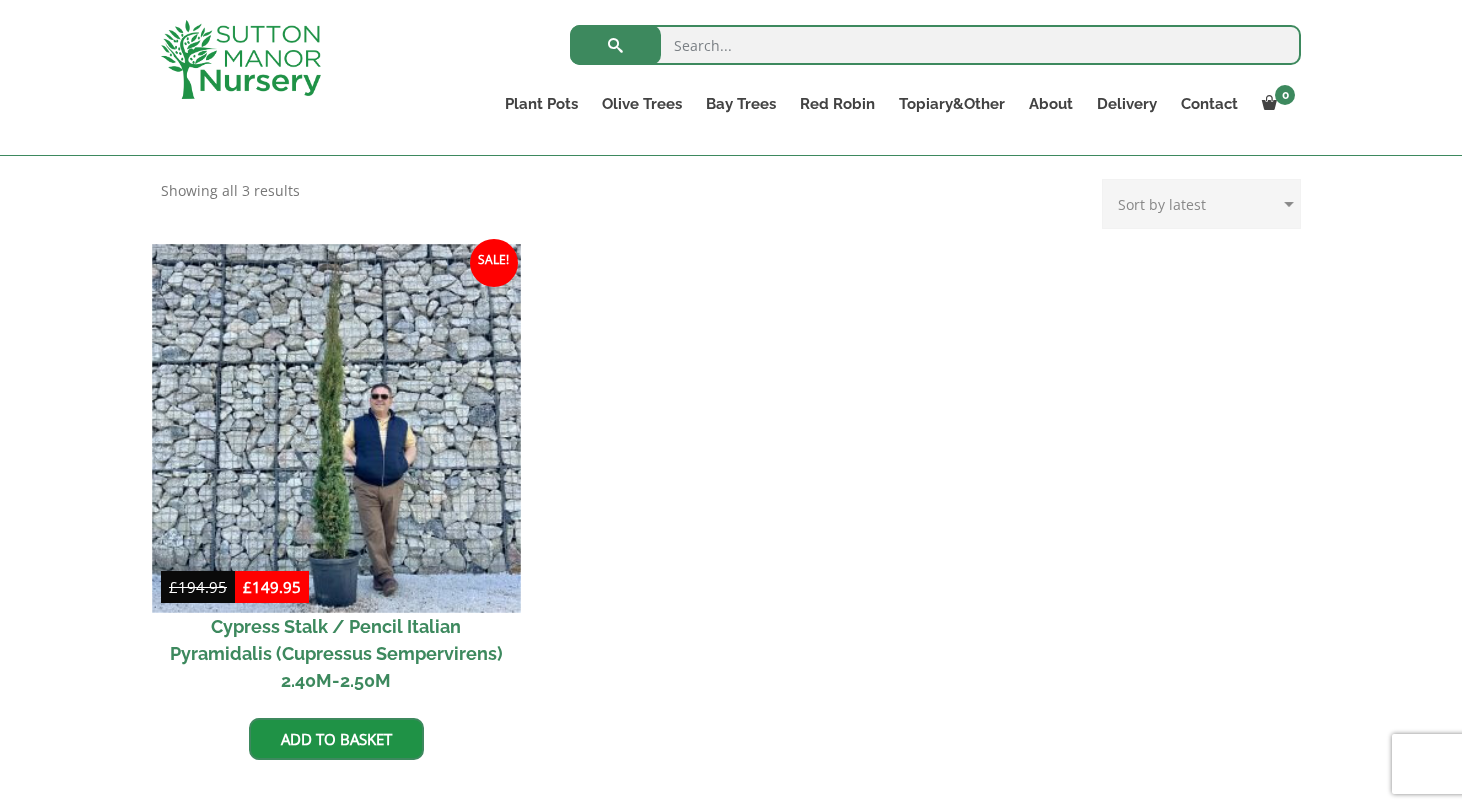 click at bounding box center [336, 428] 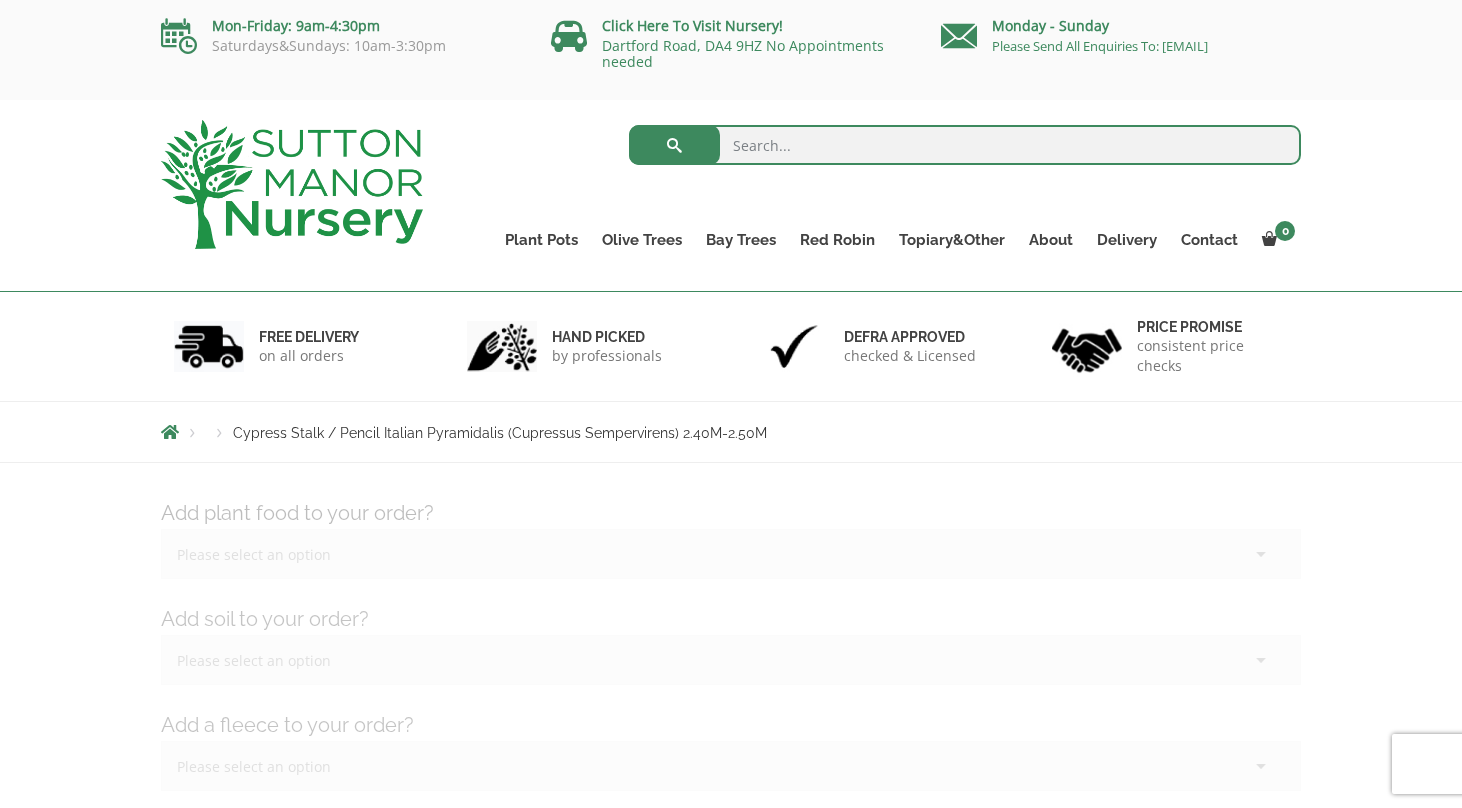 scroll, scrollTop: 0, scrollLeft: 0, axis: both 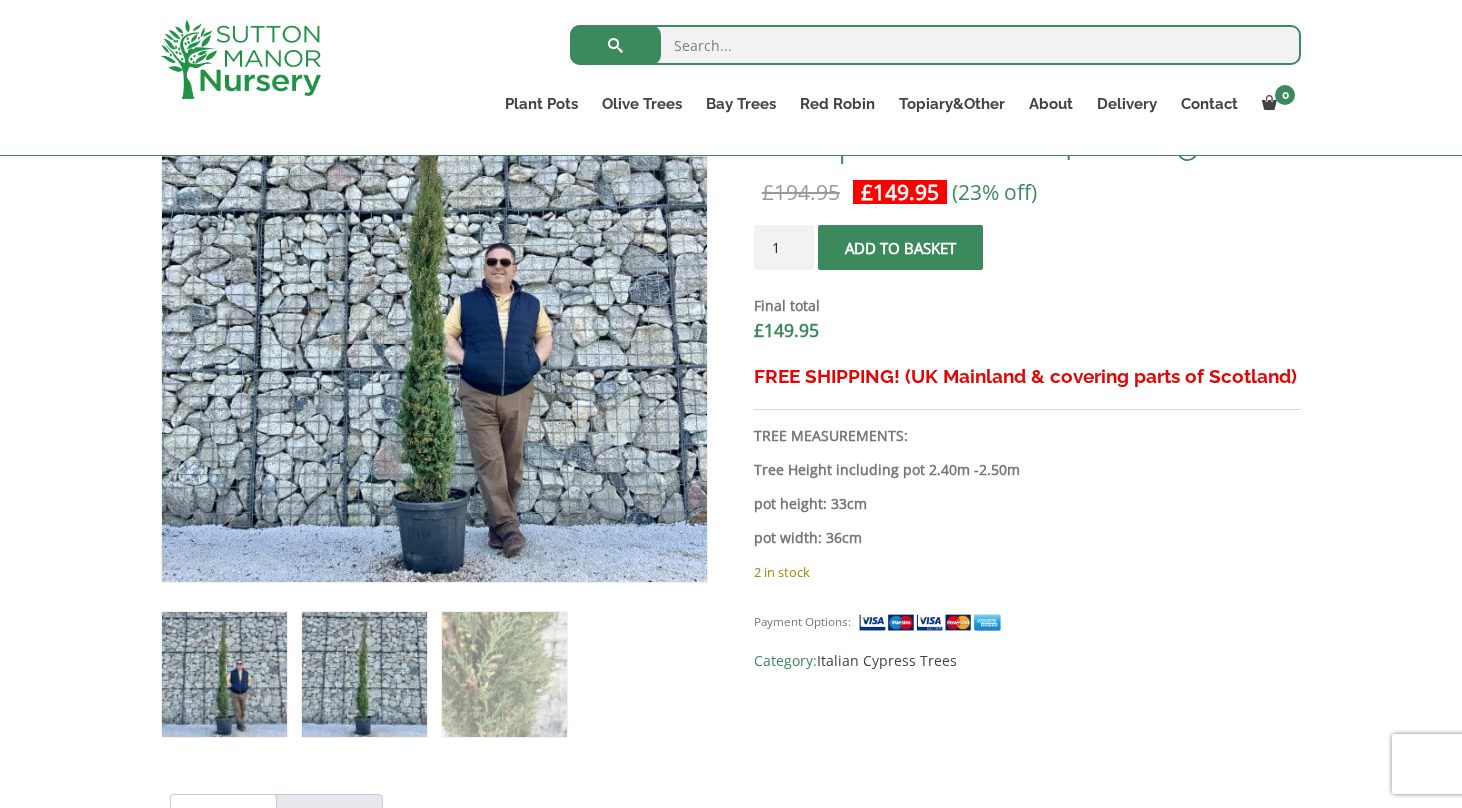 click at bounding box center (364, 674) 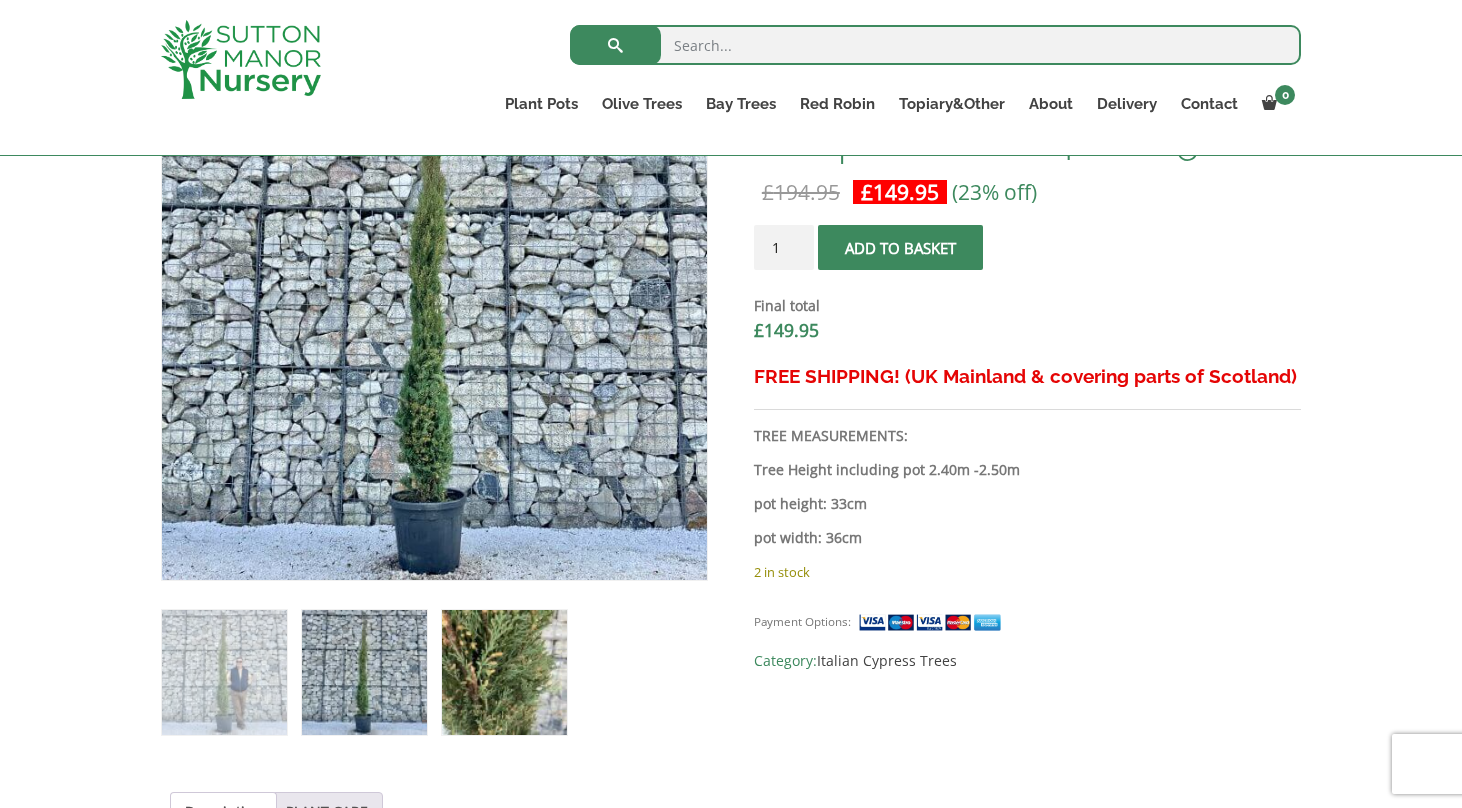 click at bounding box center [504, 672] 